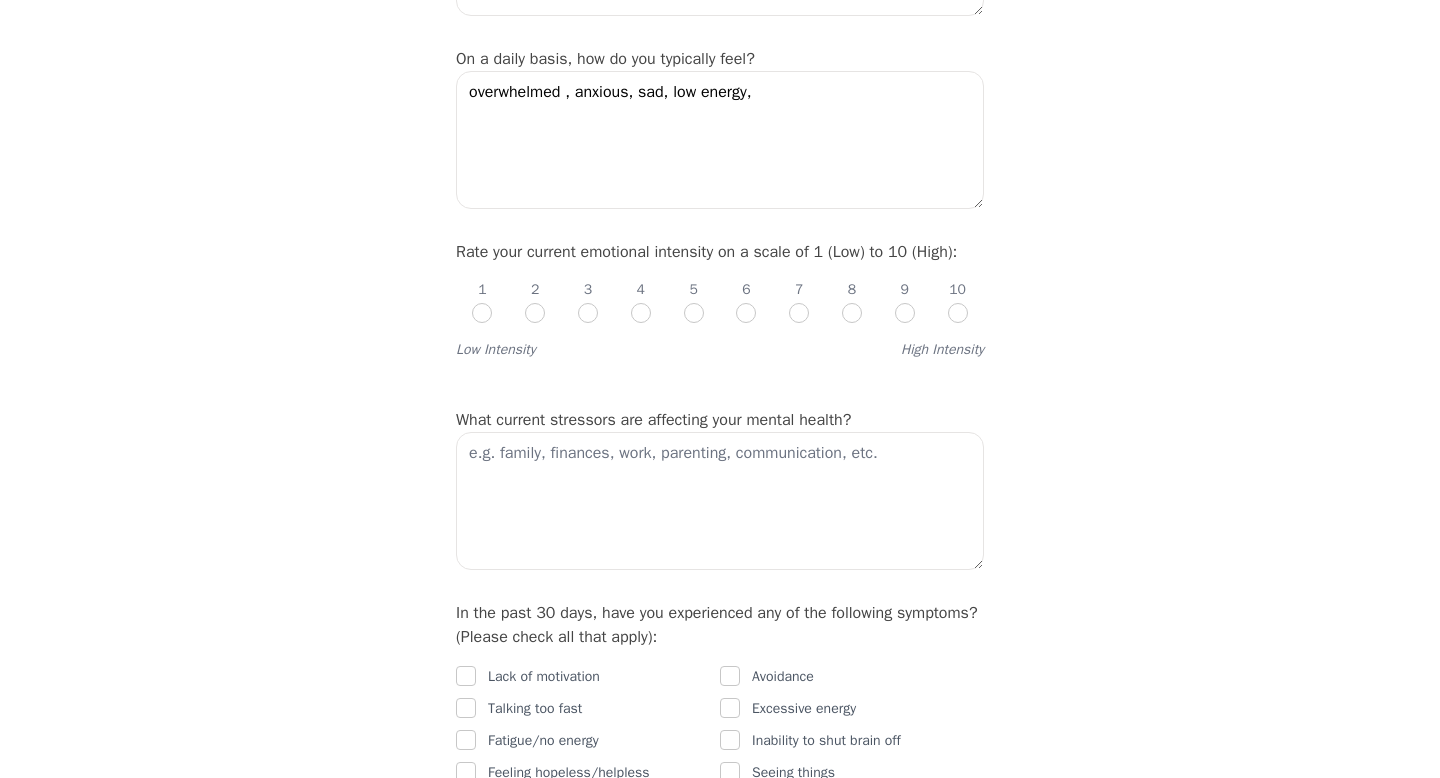 scroll, scrollTop: 666, scrollLeft: 0, axis: vertical 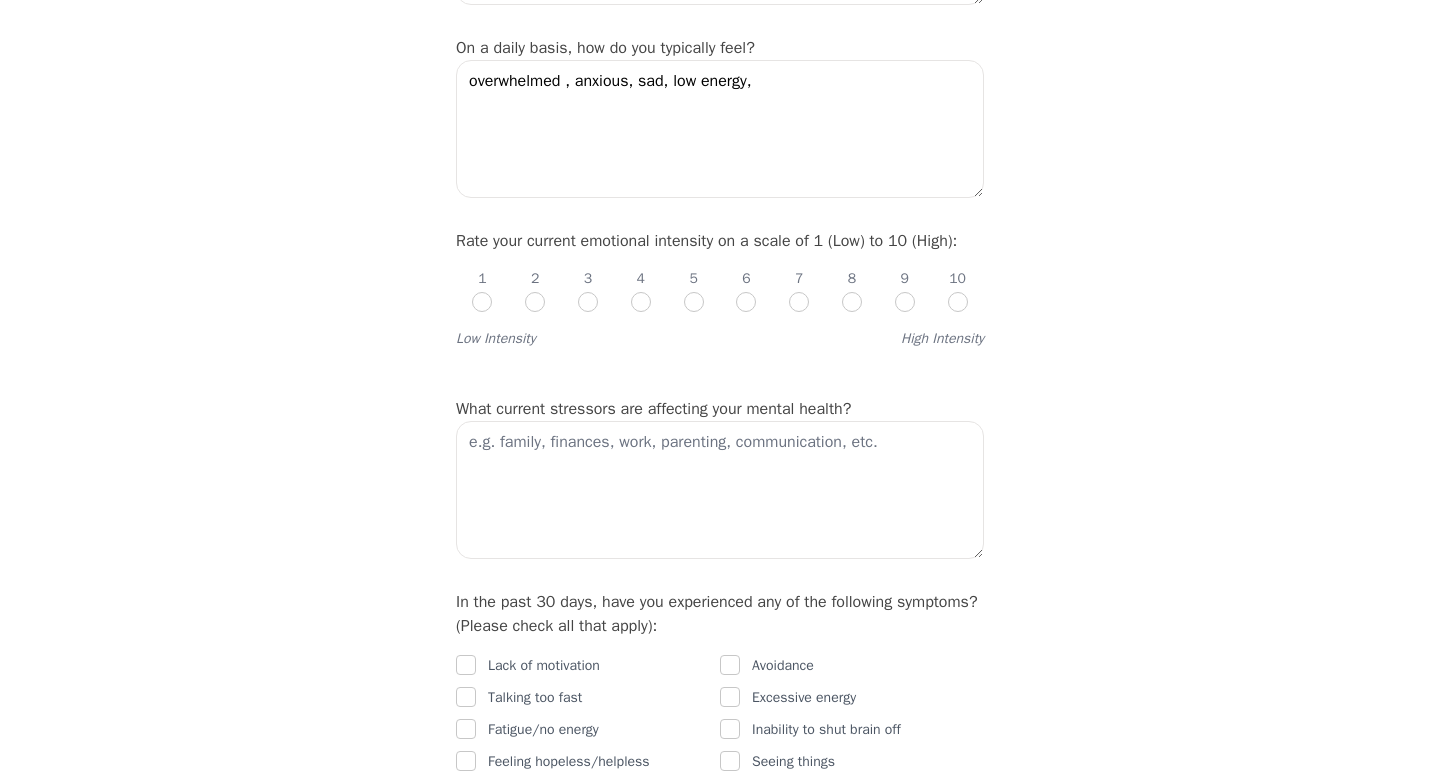 type on "i find that im unable to do the things i once enjoyed, no motivation, no energy and overthinking everyday. for the last [MONTH] maybe especially in the last 2 months" 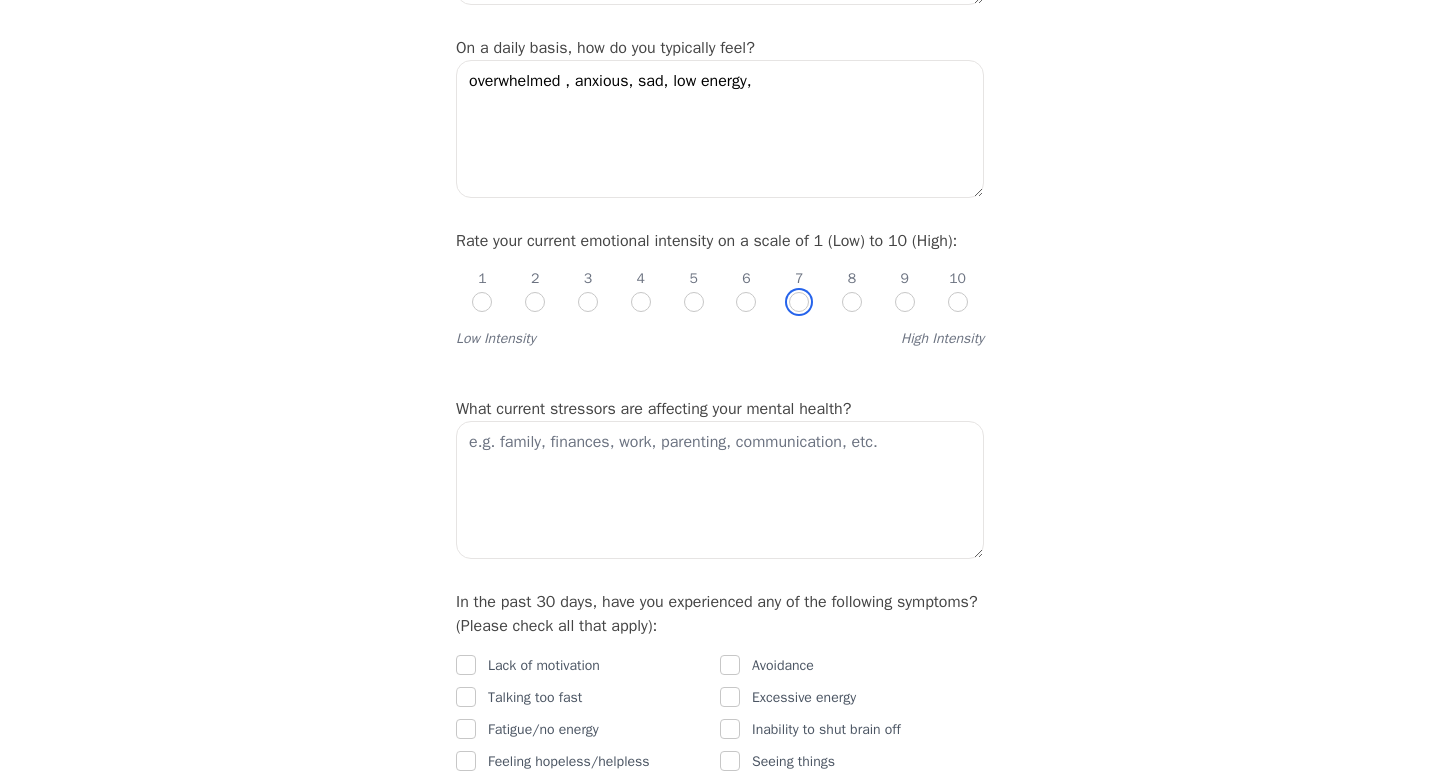 click at bounding box center [799, 302] 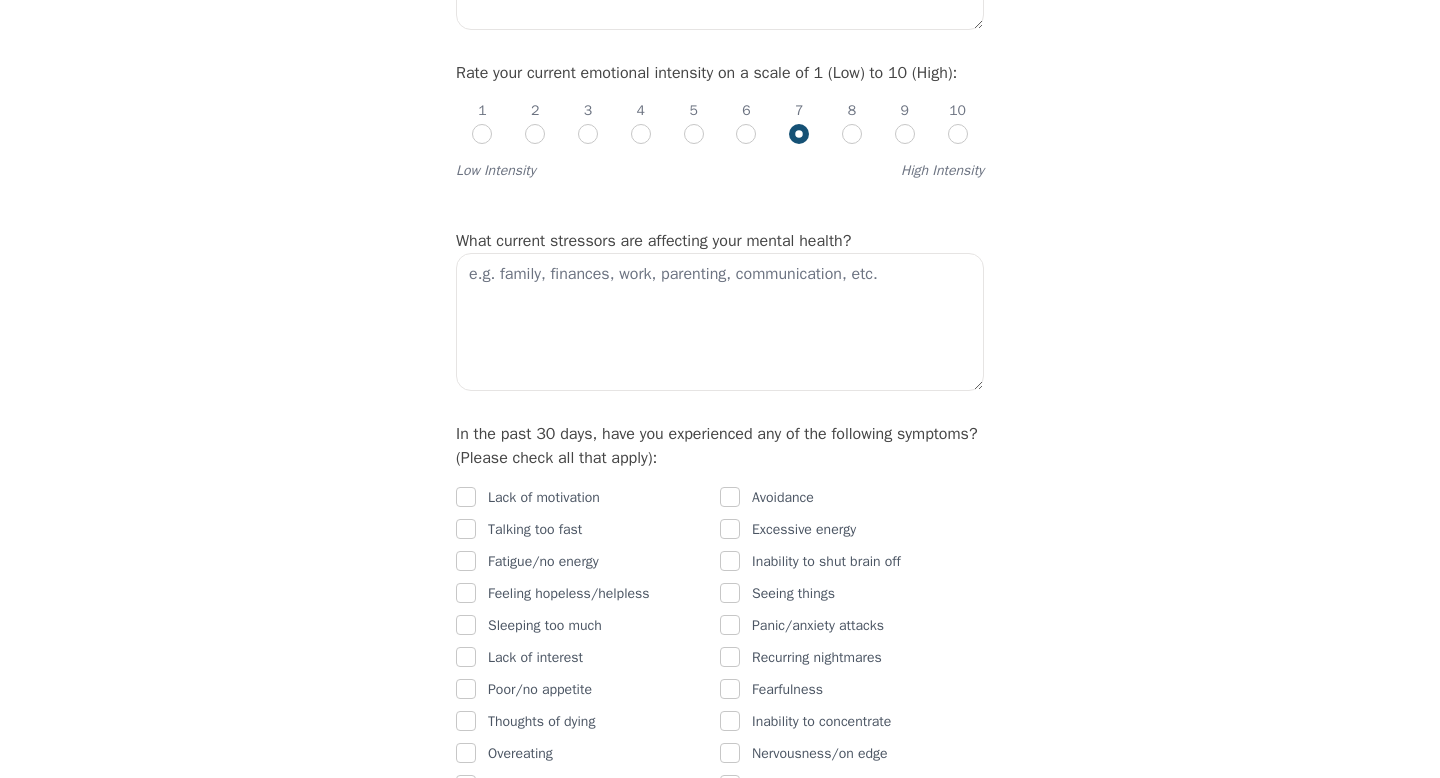 scroll, scrollTop: 838, scrollLeft: 0, axis: vertical 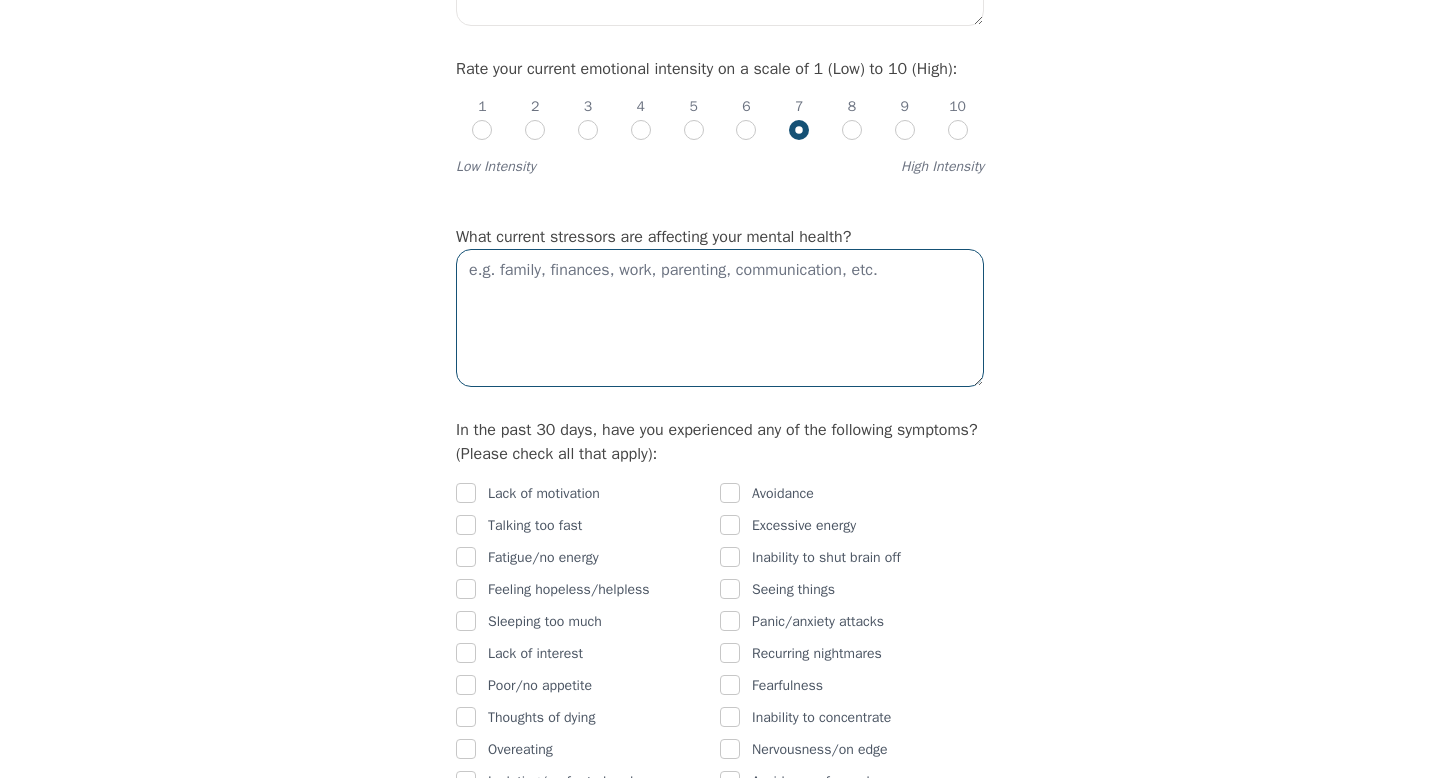 click at bounding box center (720, 318) 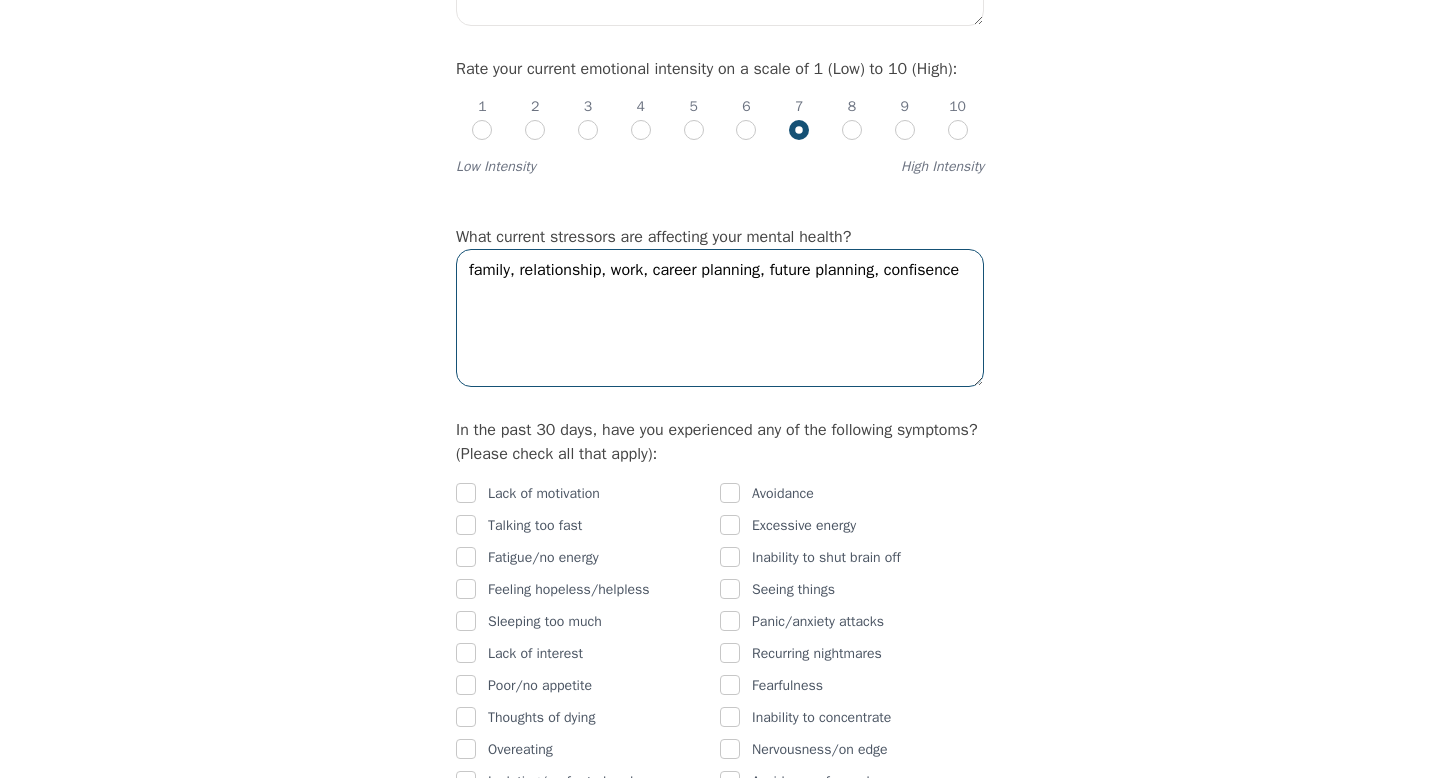 click on "family, relationship, work, career planning, future planning, confisence" at bounding box center (720, 318) 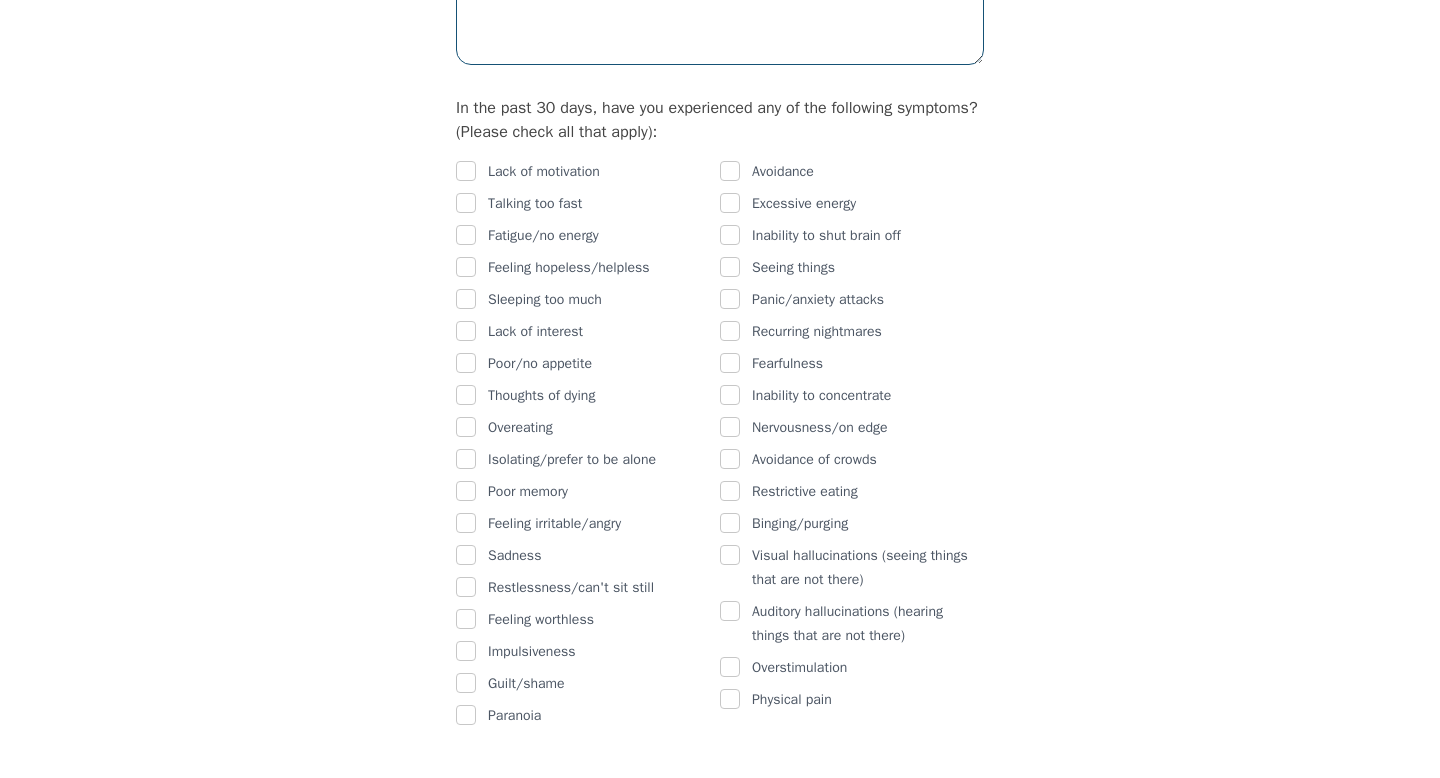 scroll, scrollTop: 1173, scrollLeft: 0, axis: vertical 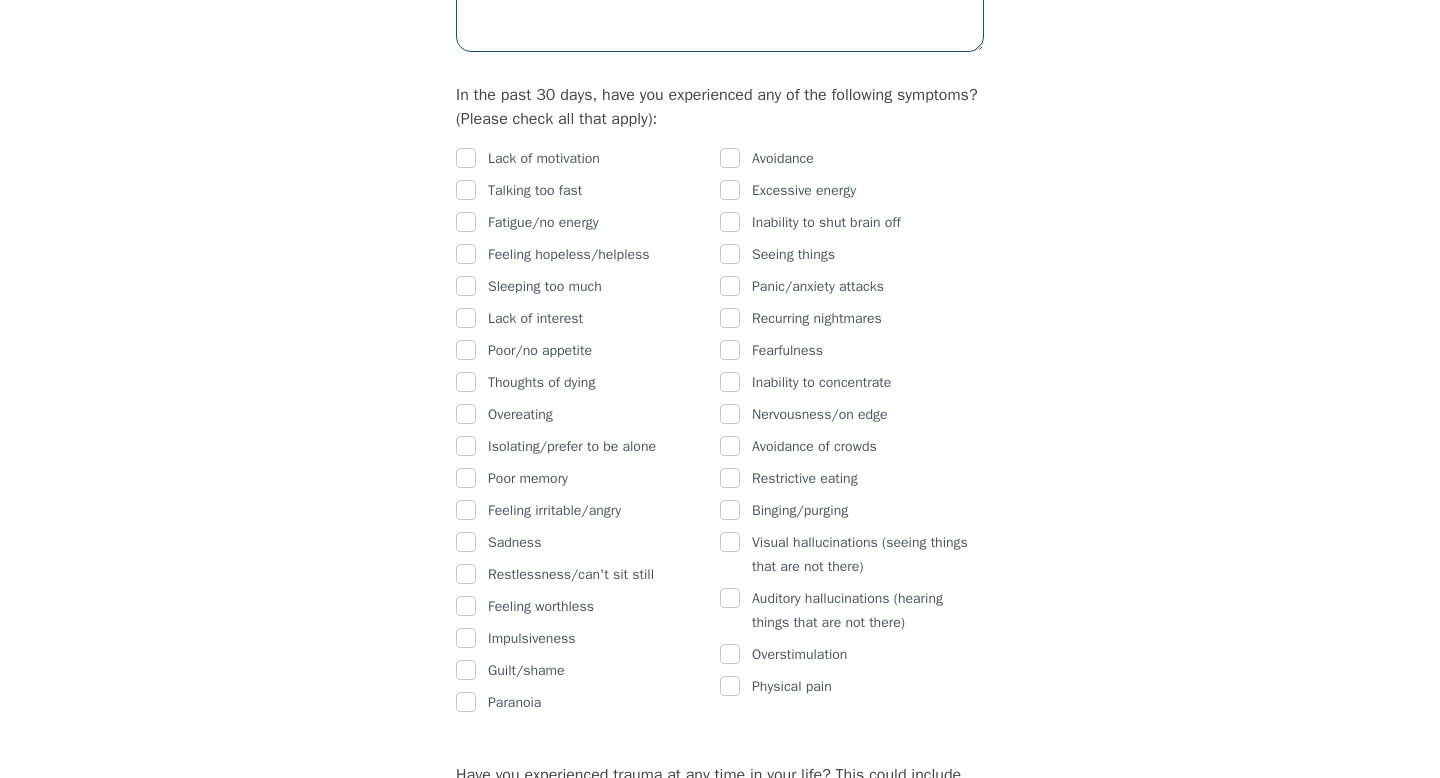type on "family, relationship, work, career planning, future planning, confidence" 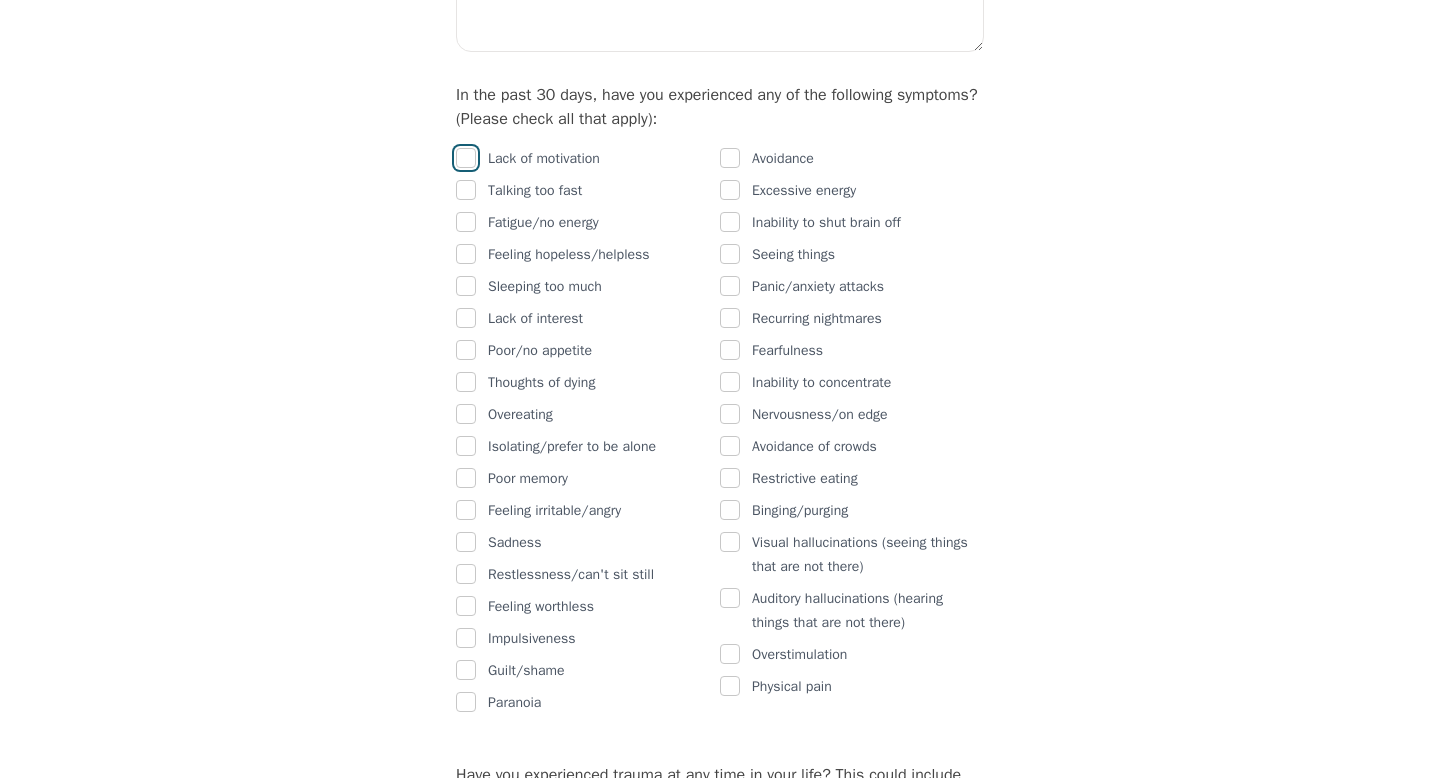click at bounding box center (466, 158) 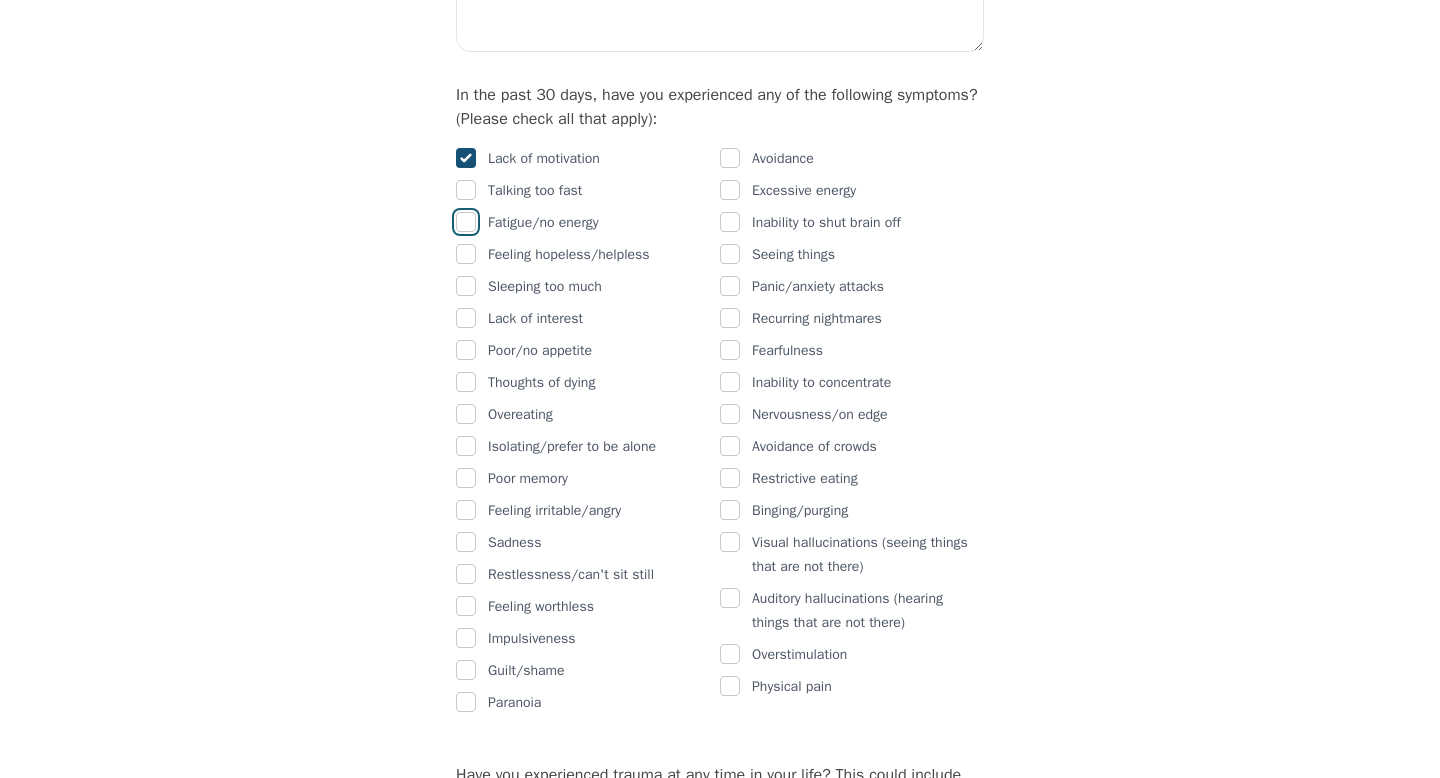 click at bounding box center [466, 222] 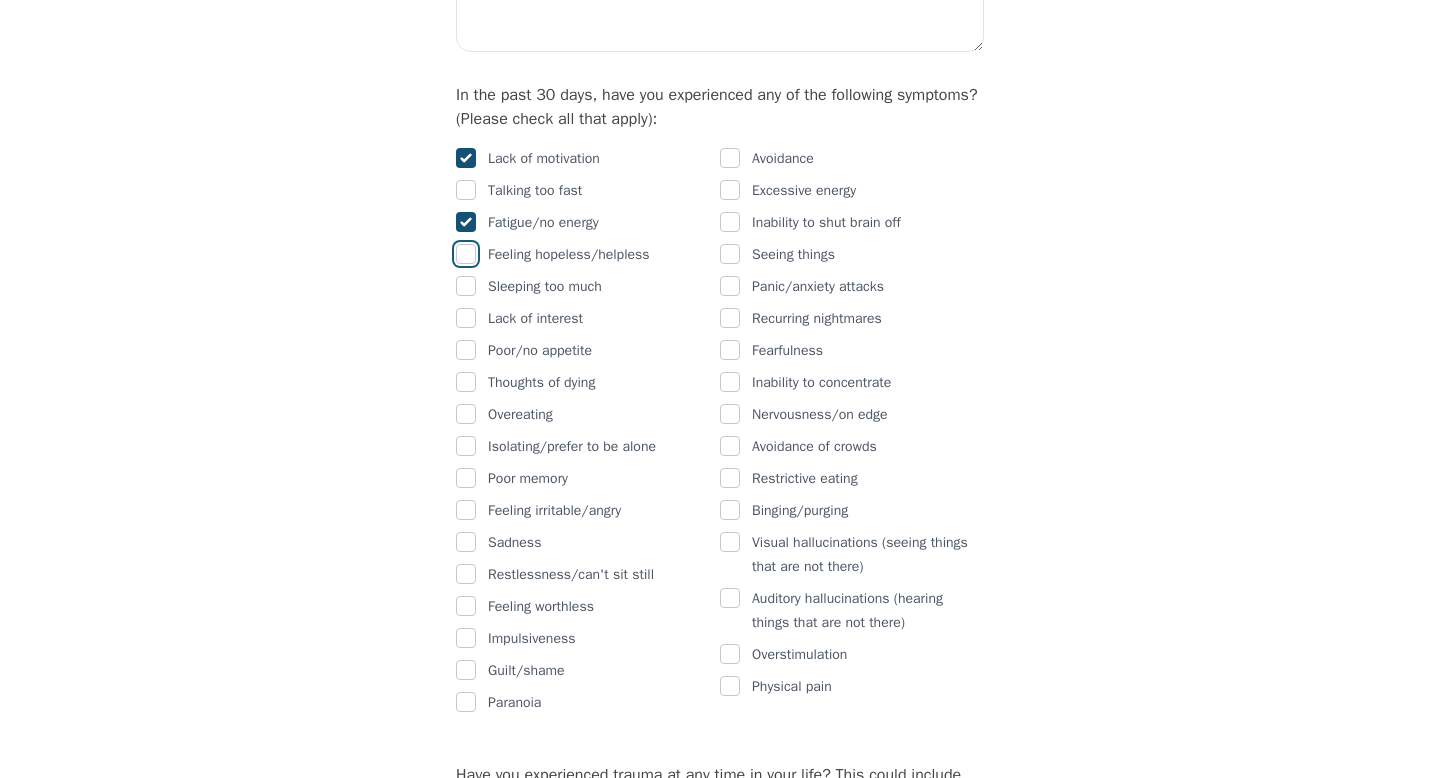 click at bounding box center [466, 254] 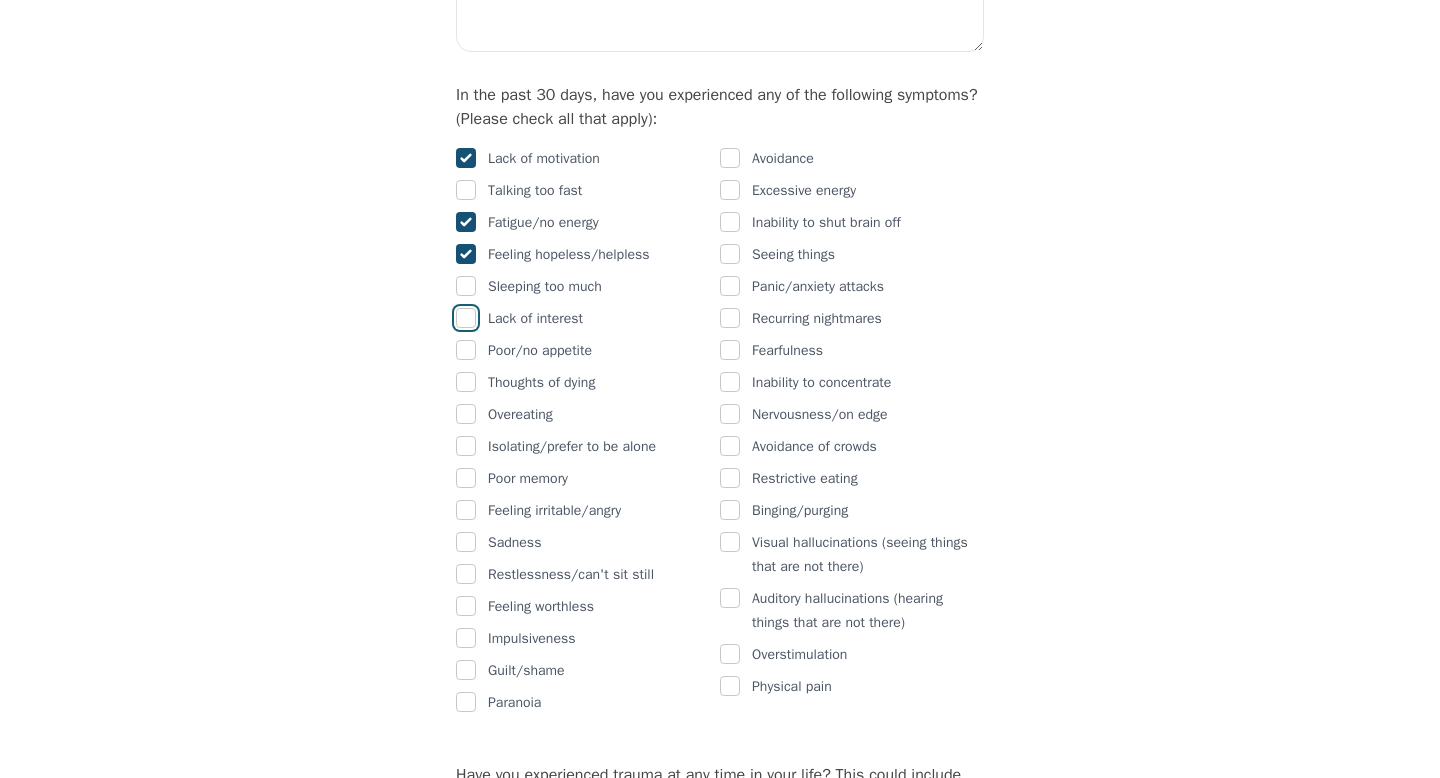 click at bounding box center (466, 318) 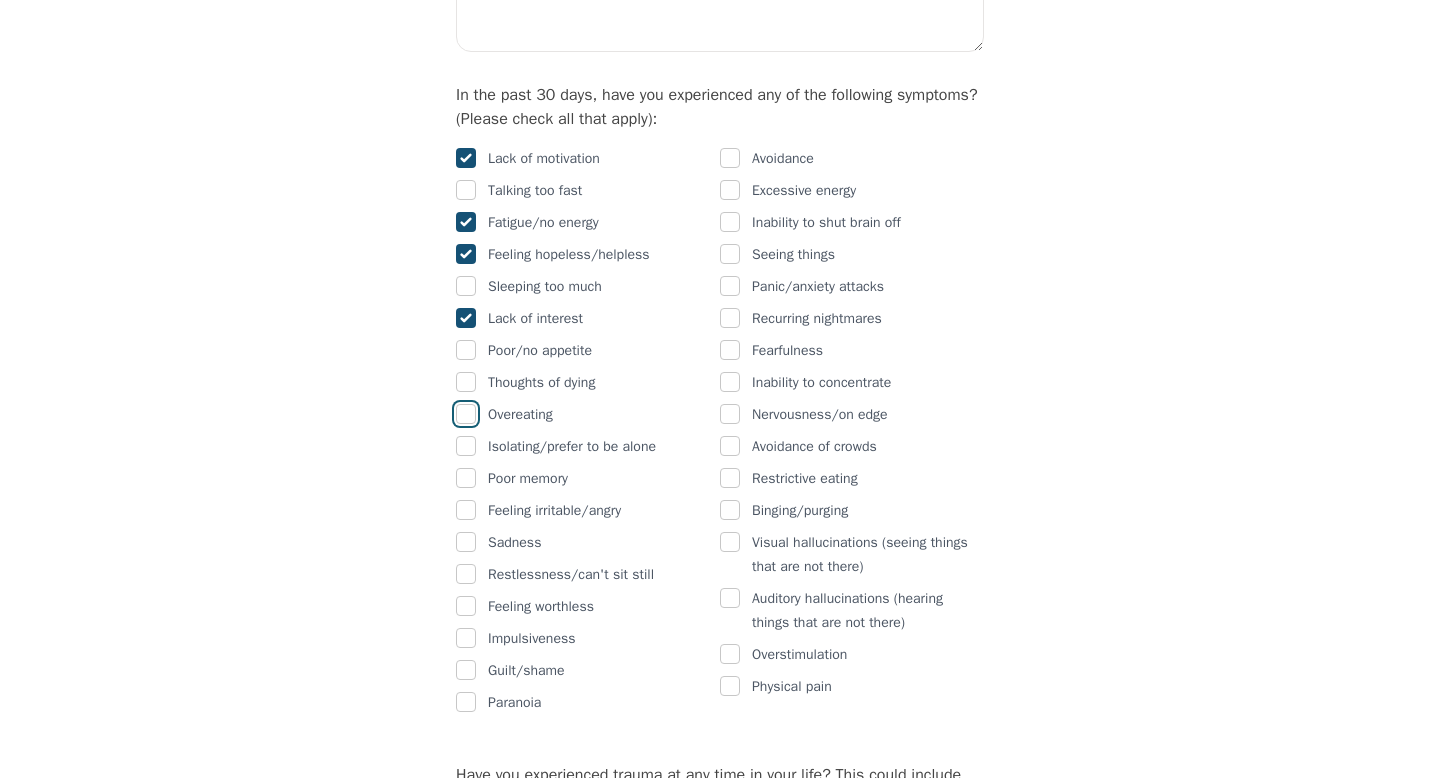click at bounding box center [466, 414] 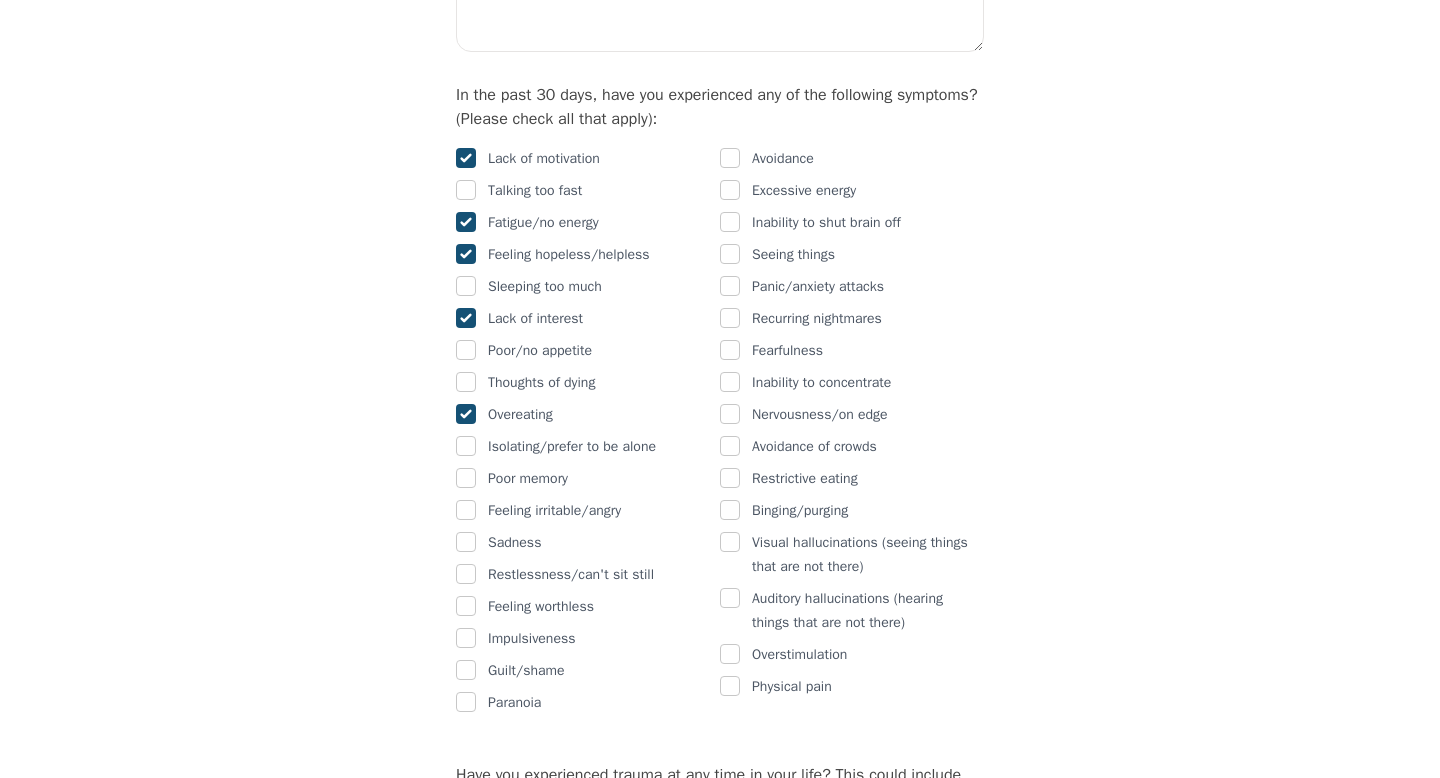 checkbox on "true" 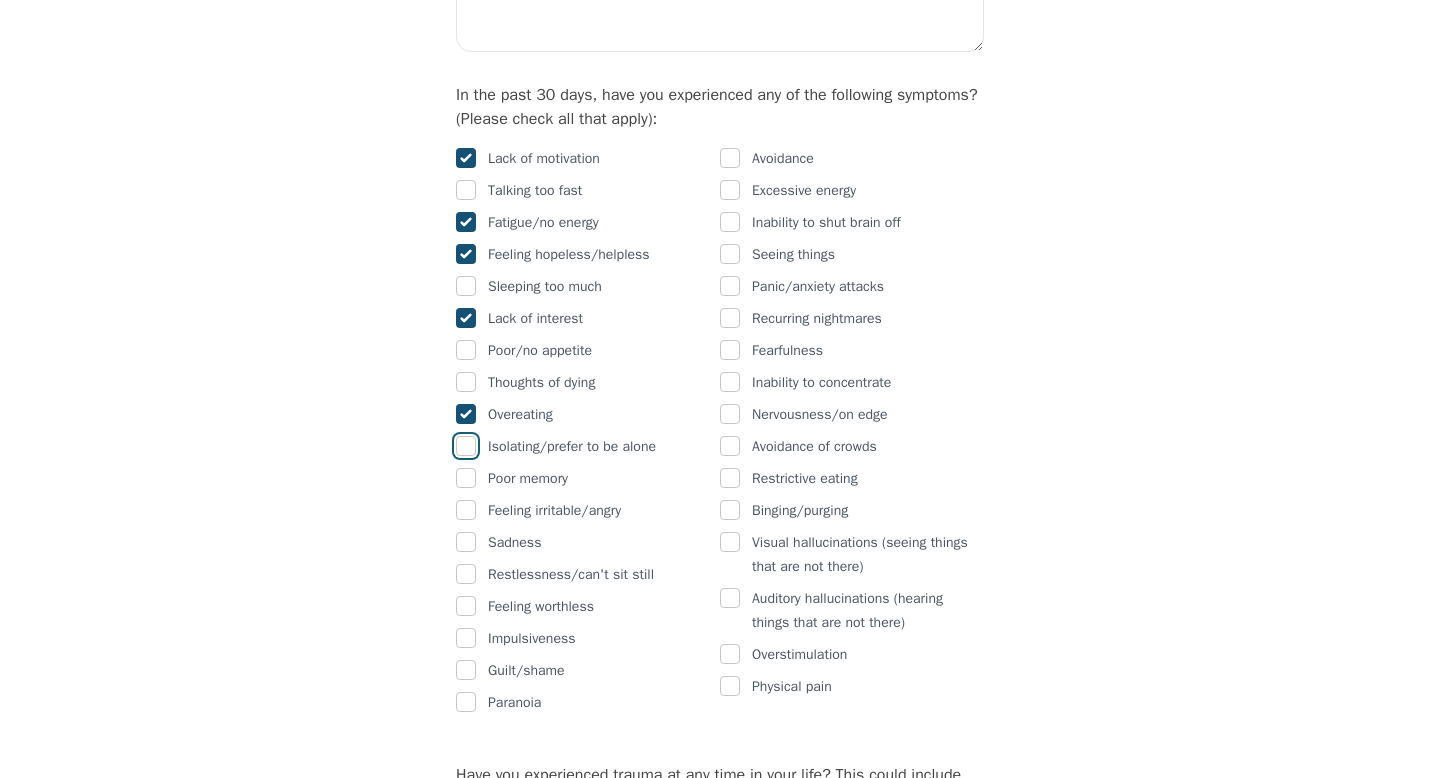 click at bounding box center [466, 446] 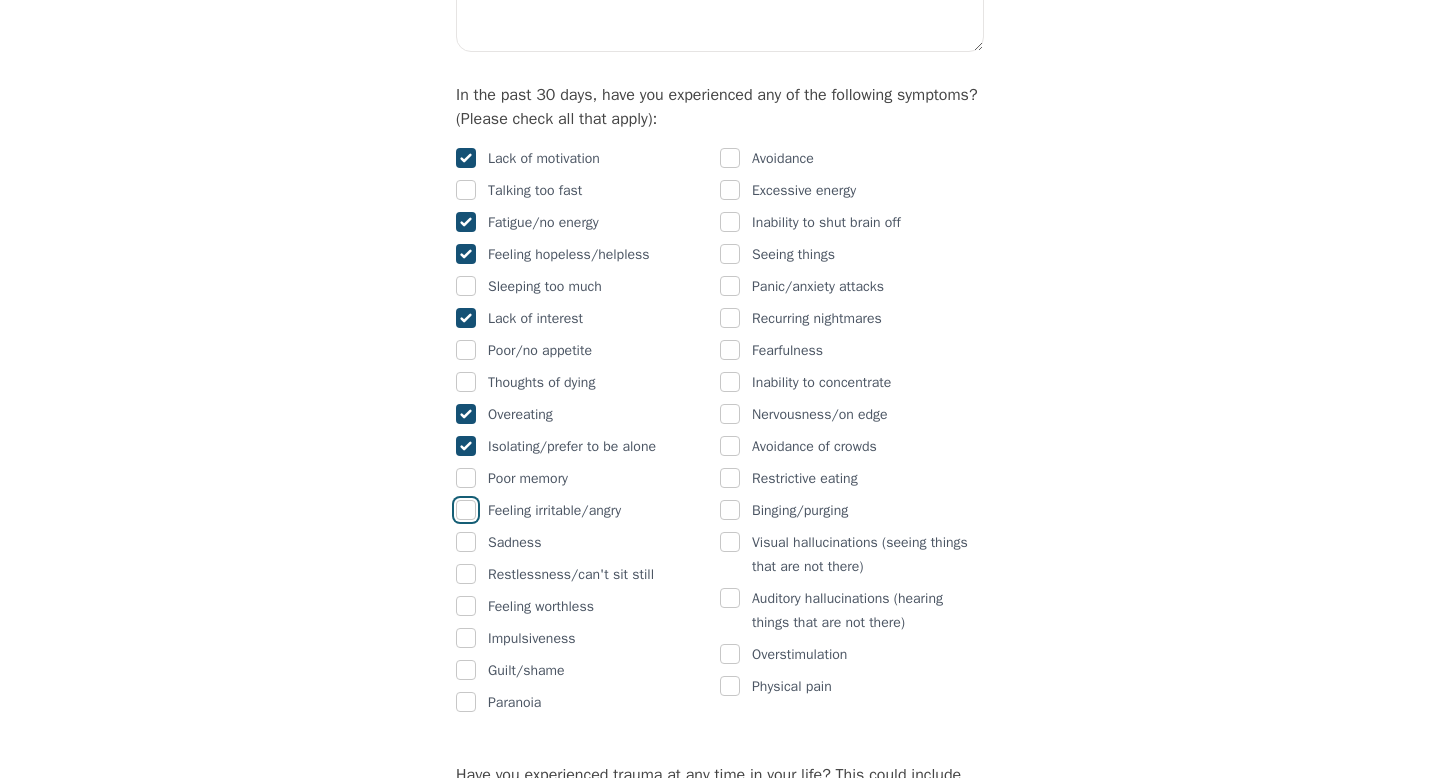 click at bounding box center [466, 510] 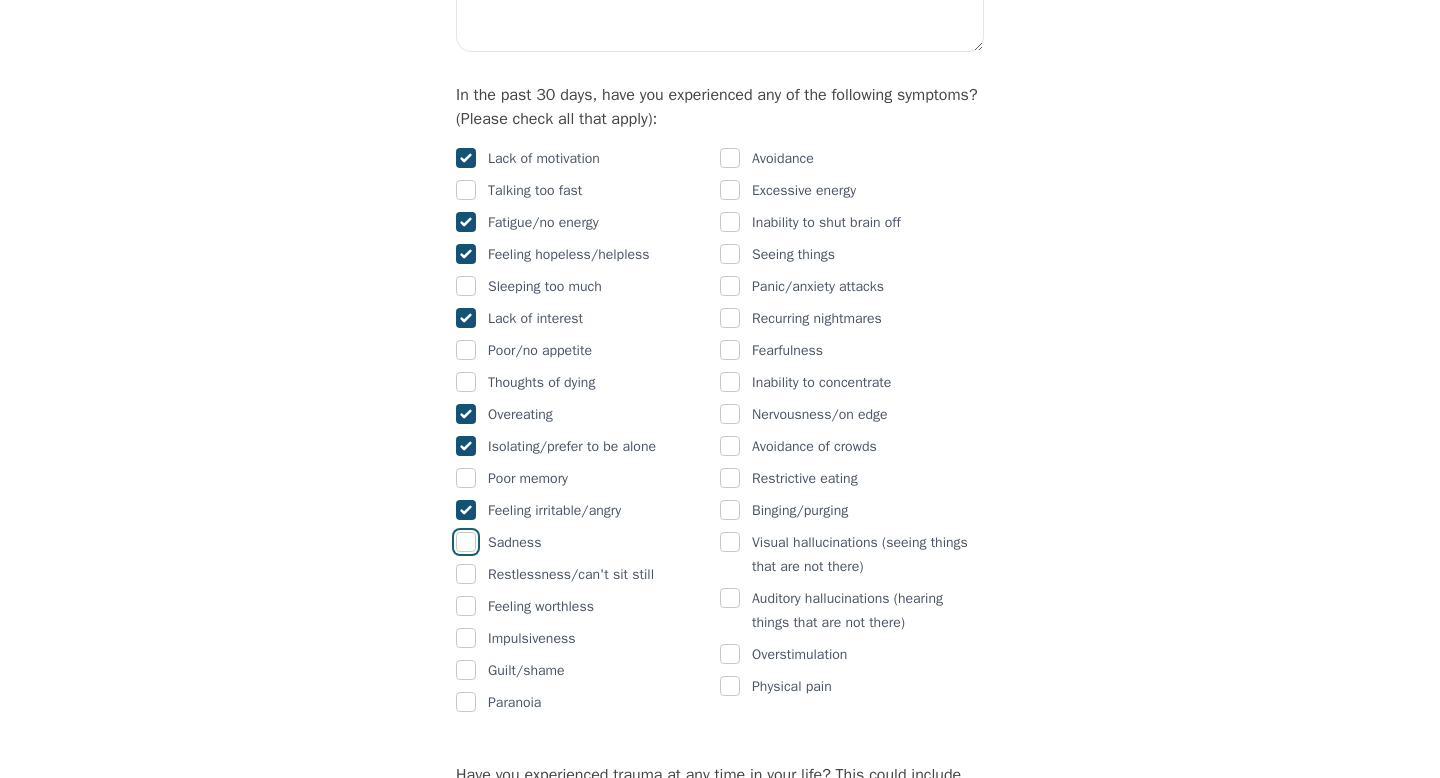 click at bounding box center [466, 542] 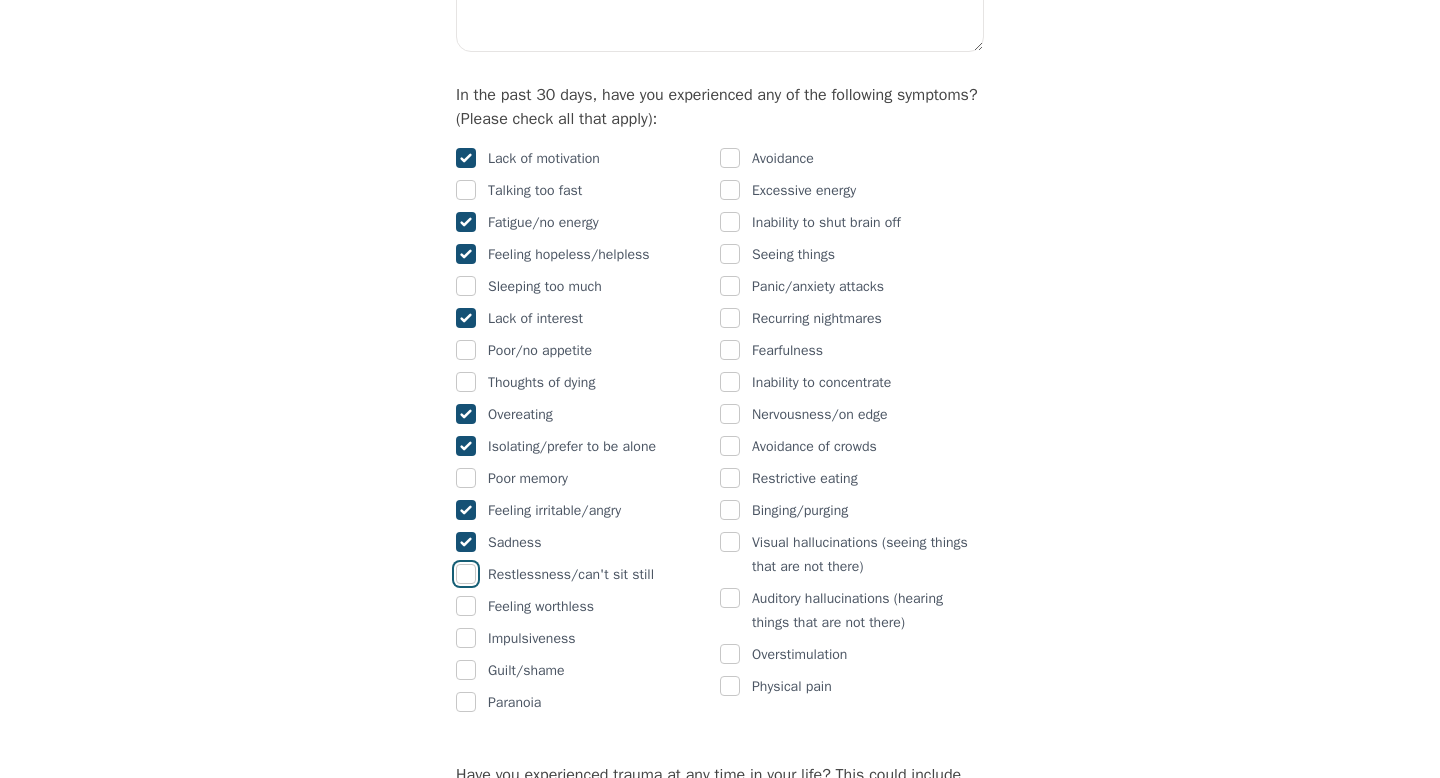 click at bounding box center [466, 574] 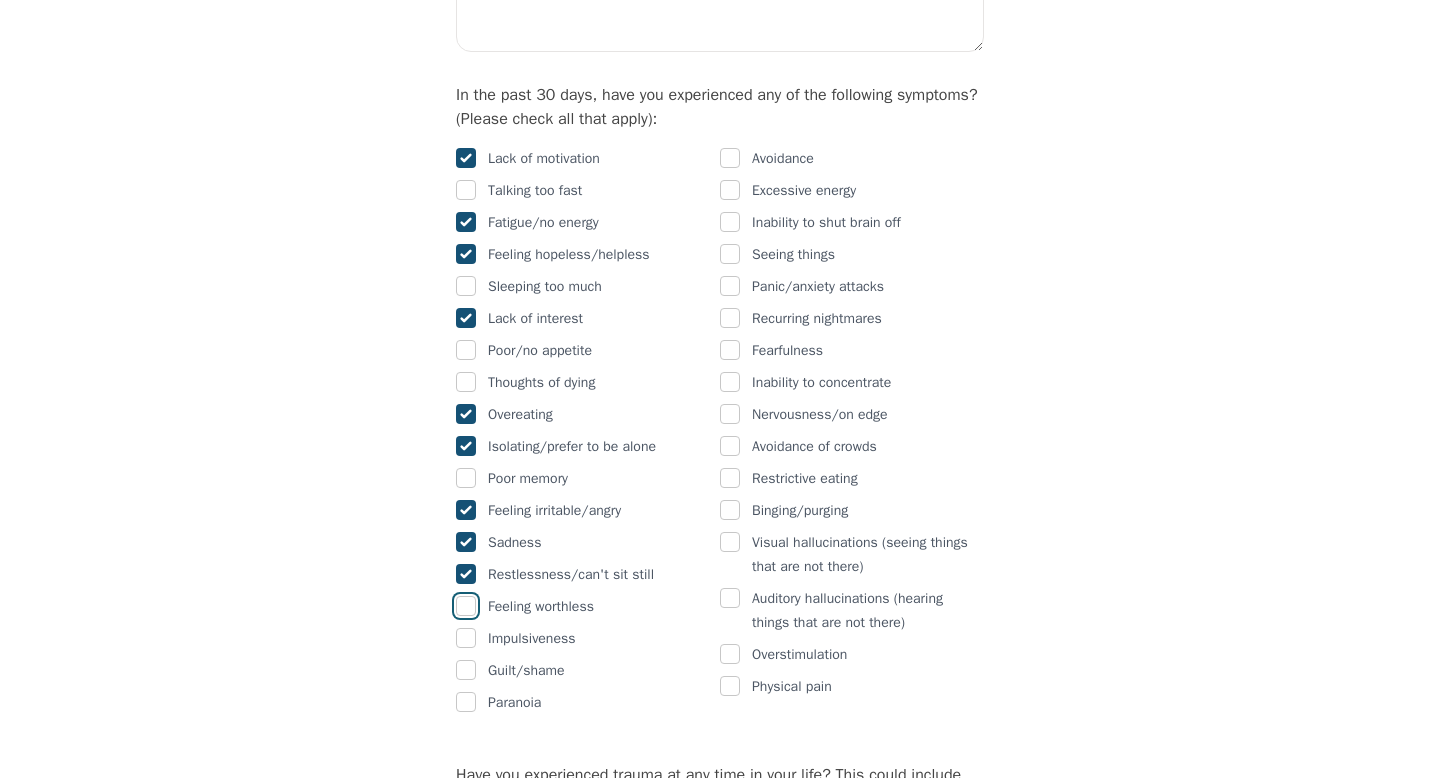 click at bounding box center (466, 606) 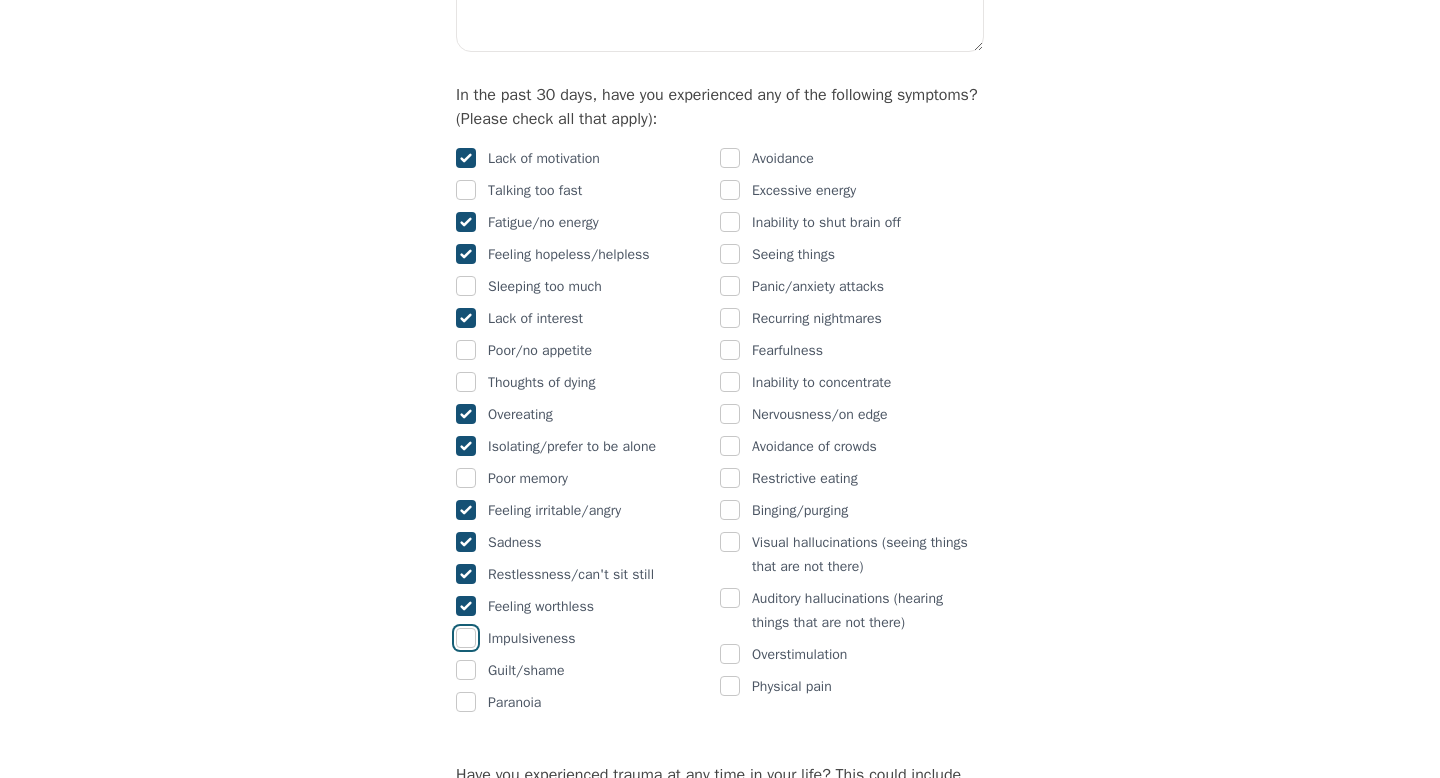 click at bounding box center (466, 638) 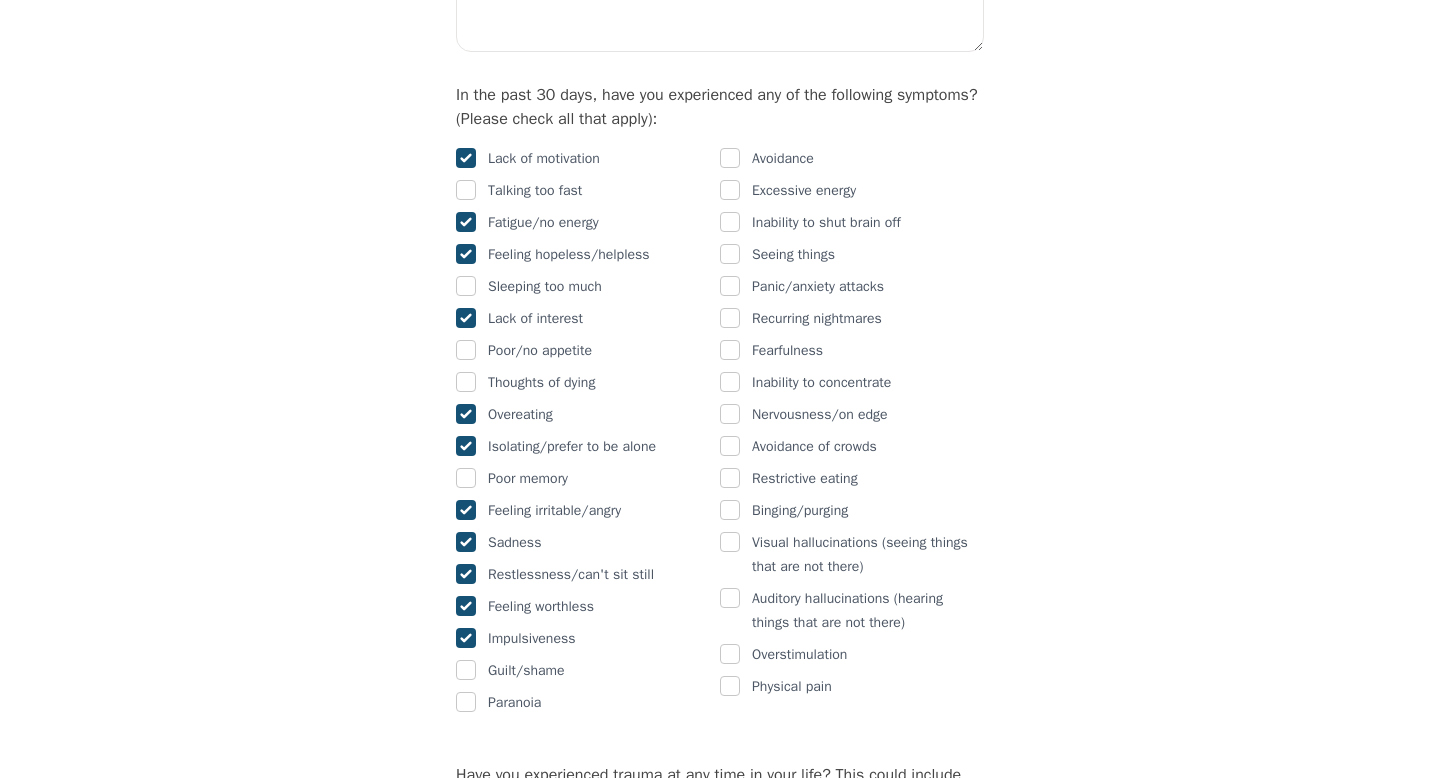 checkbox on "true" 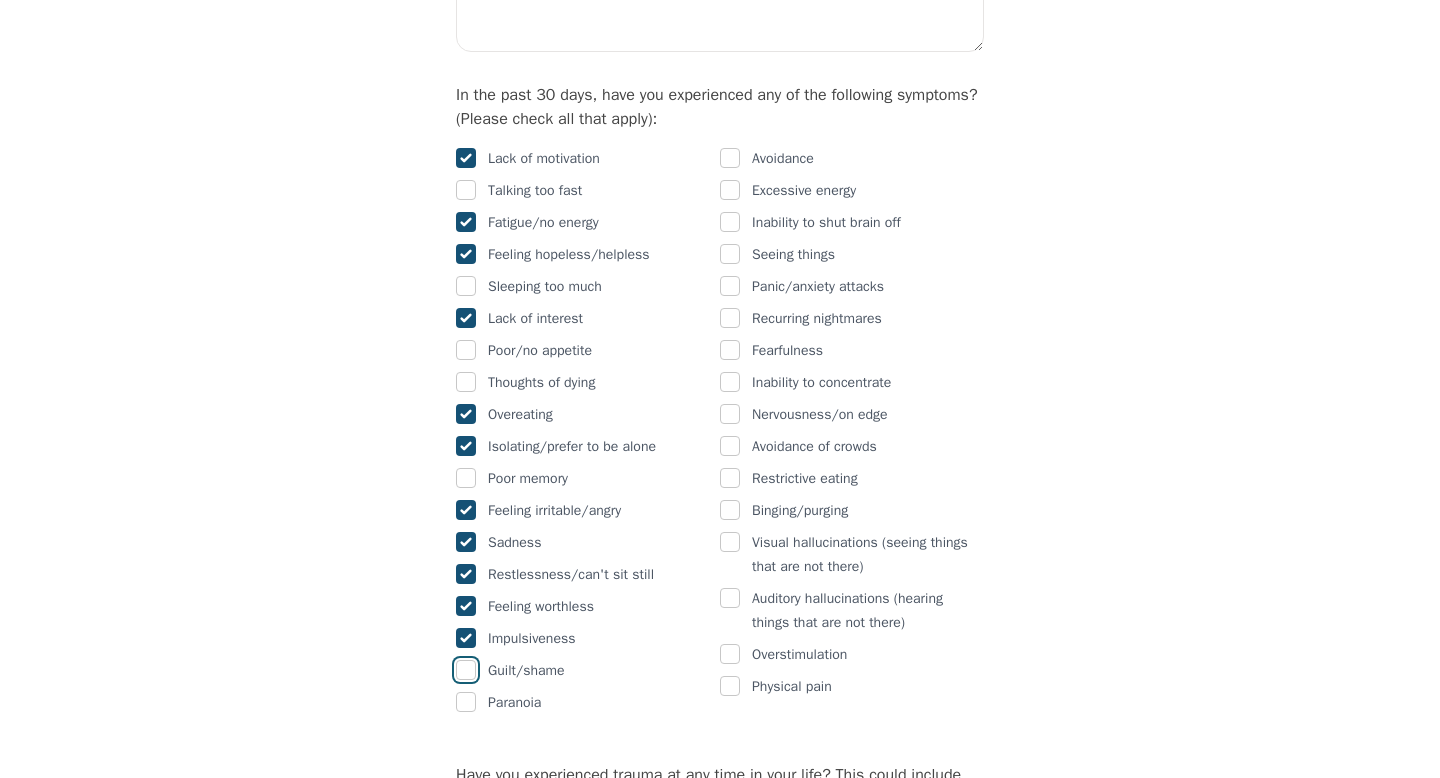 click at bounding box center (466, 670) 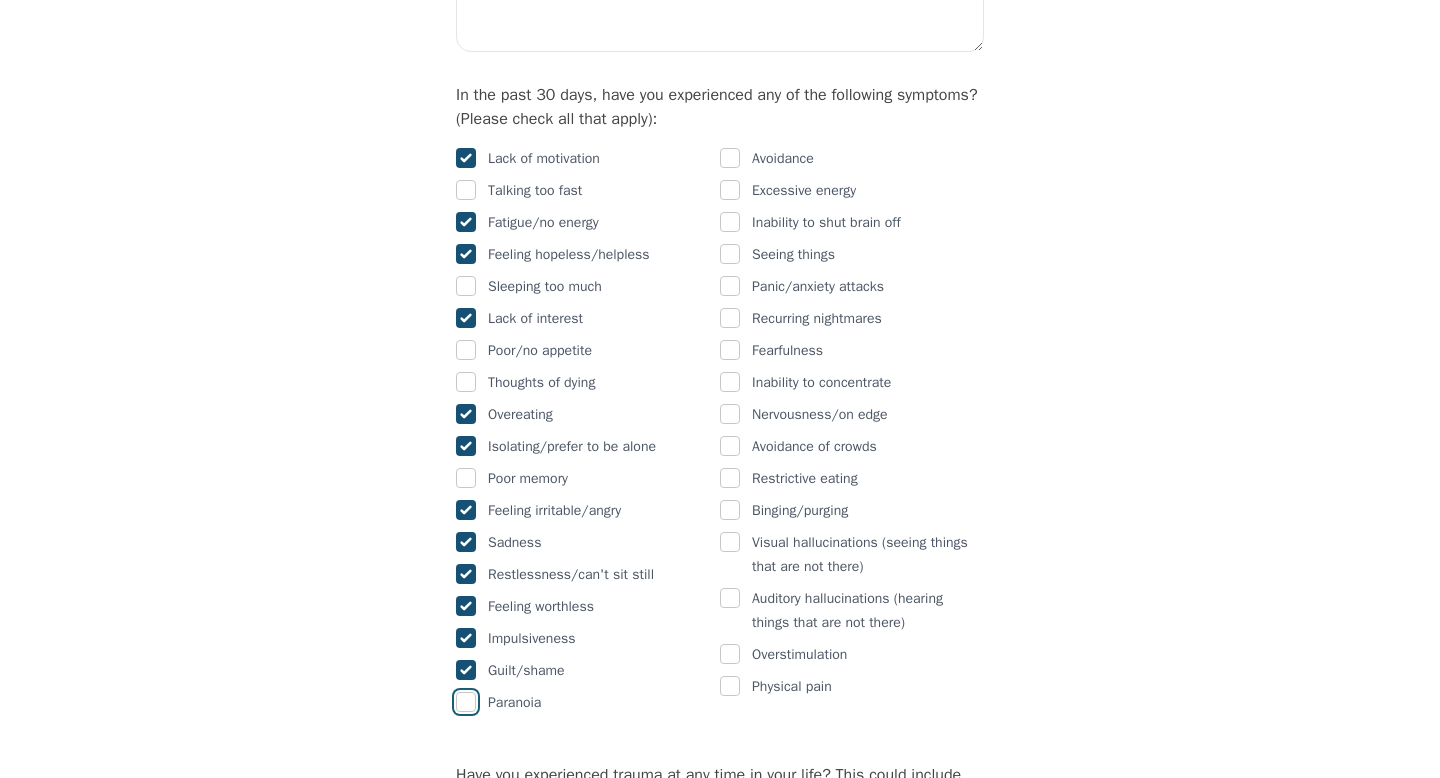 click at bounding box center [466, 702] 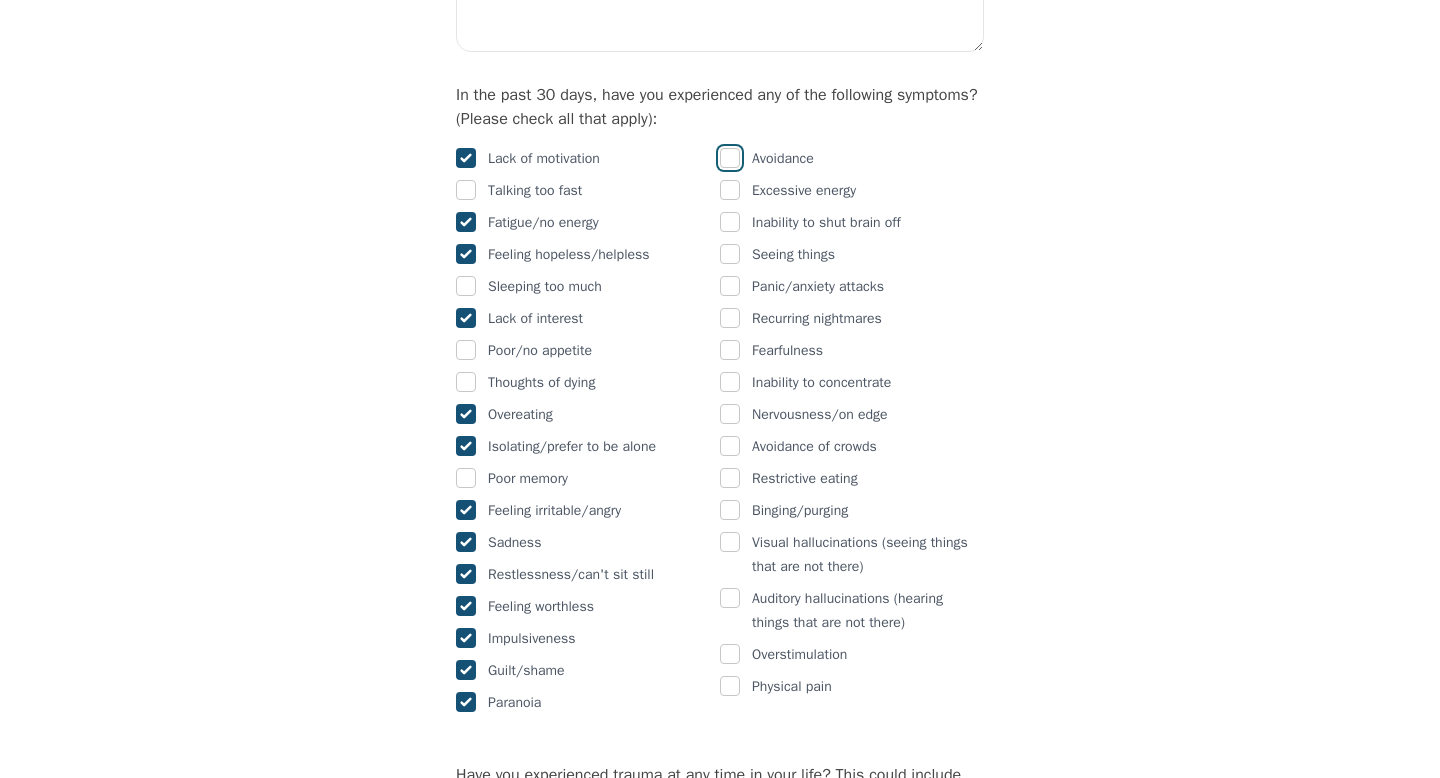 click at bounding box center (730, 158) 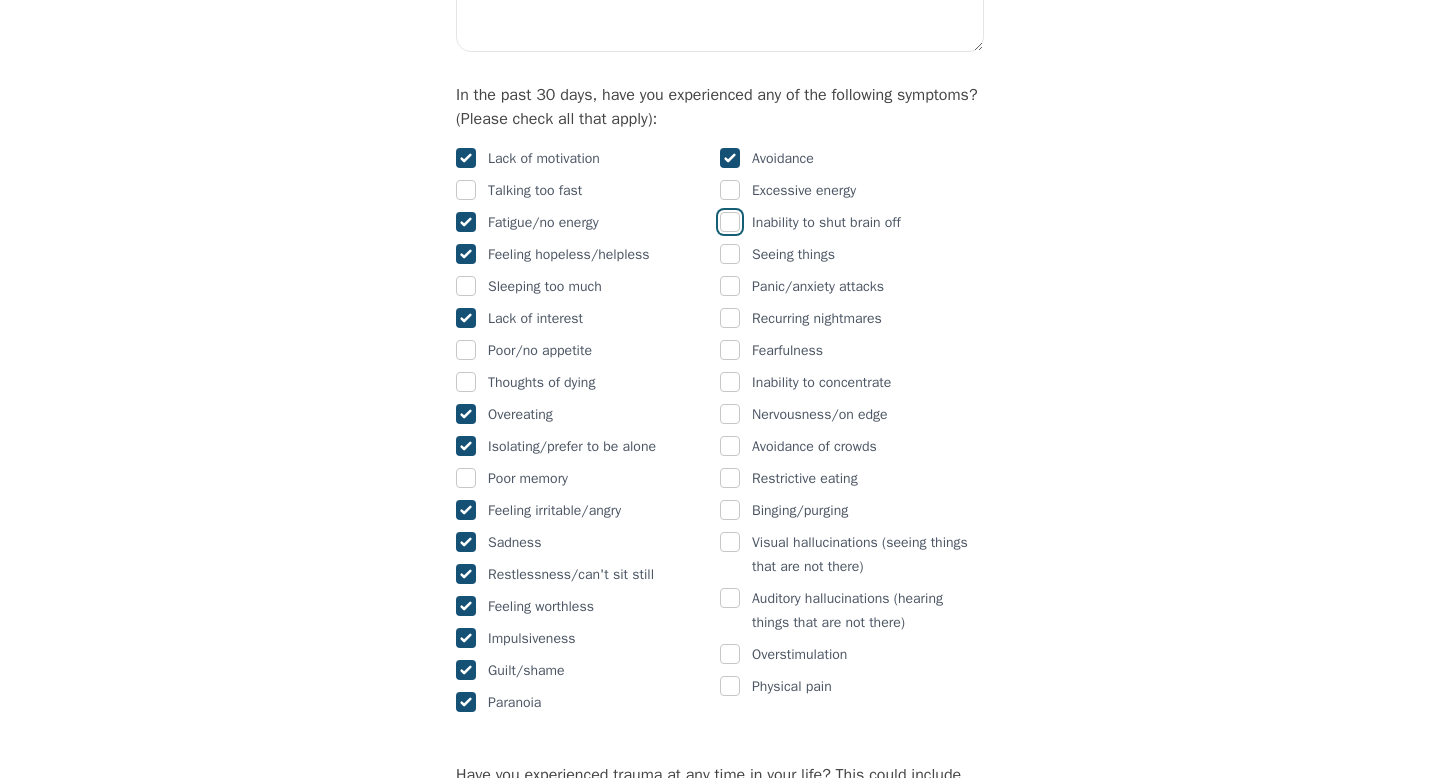 click at bounding box center [730, 222] 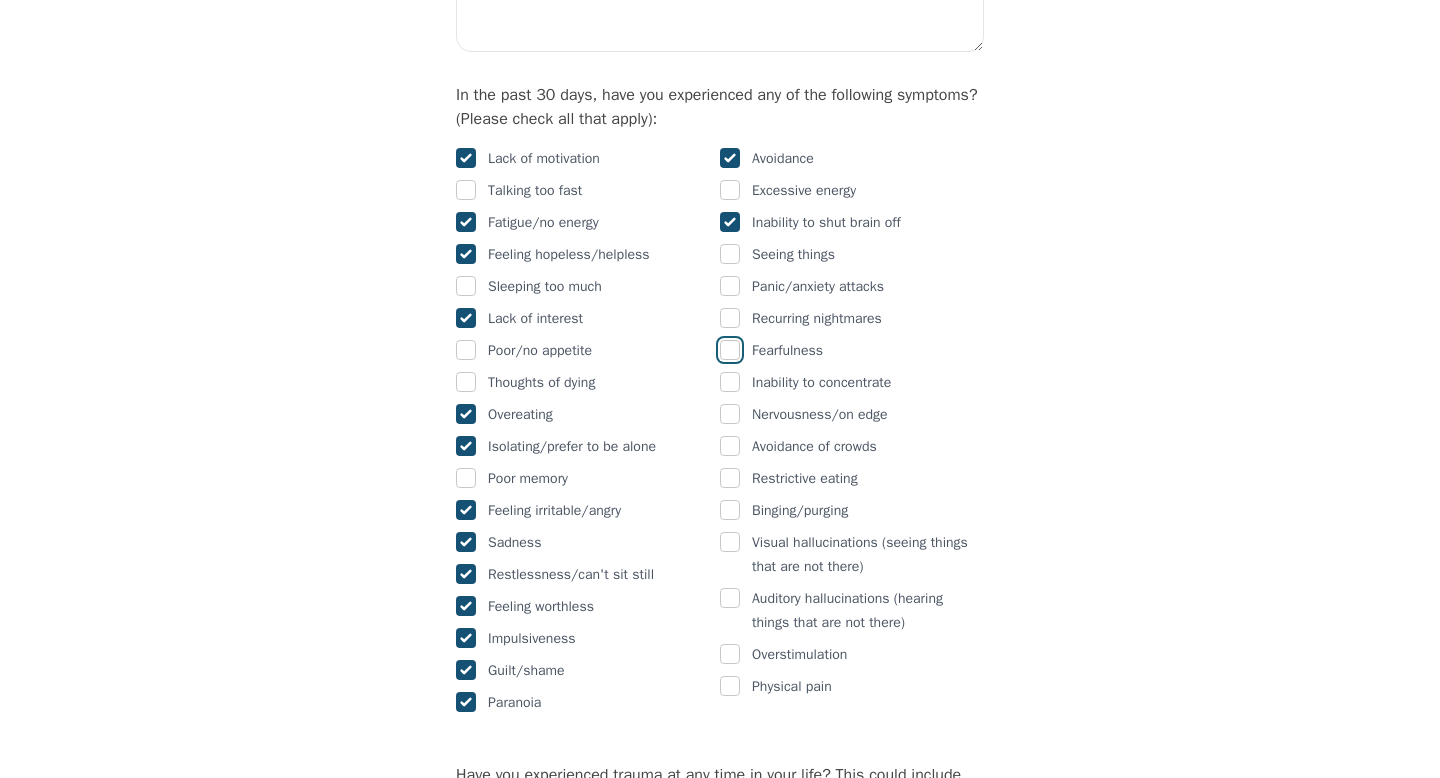 click at bounding box center [730, 350] 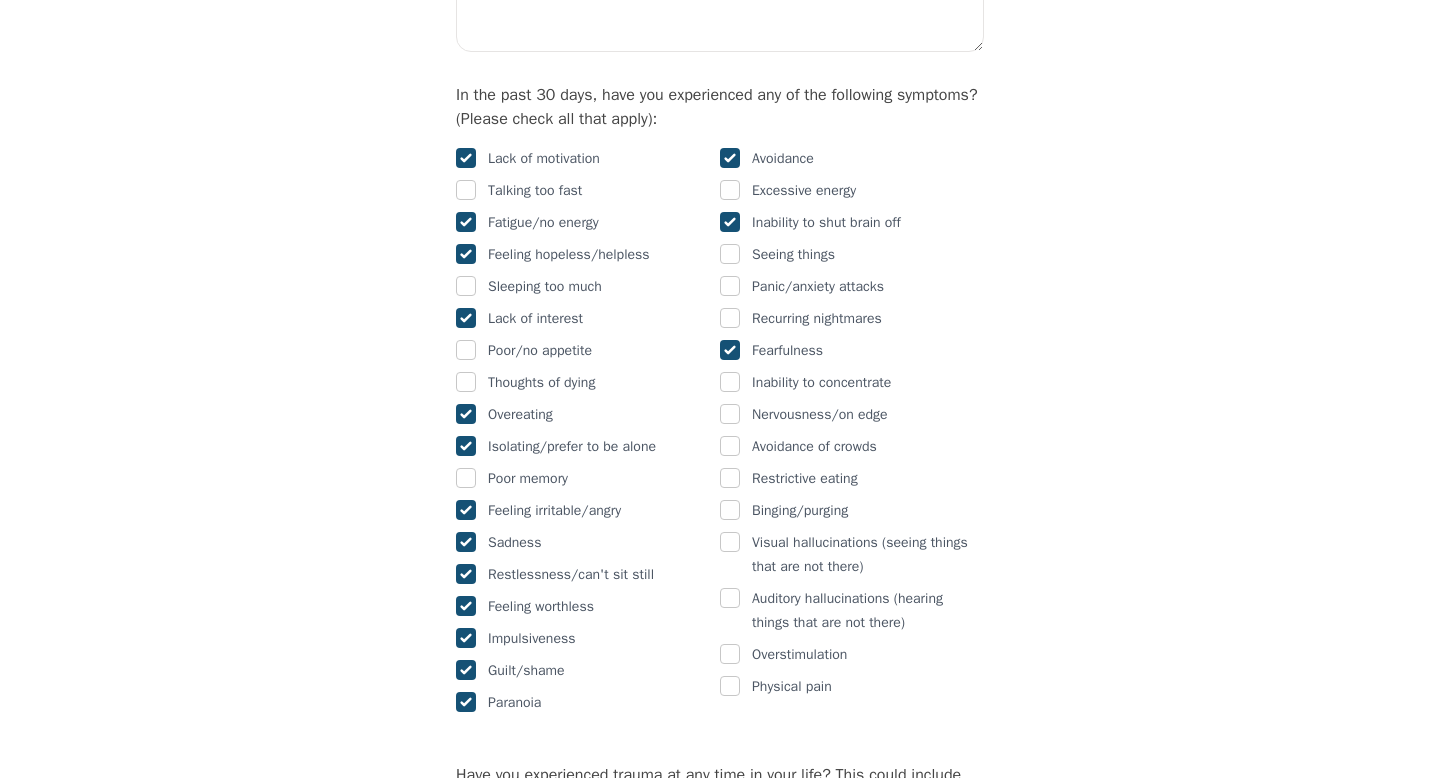checkbox on "true" 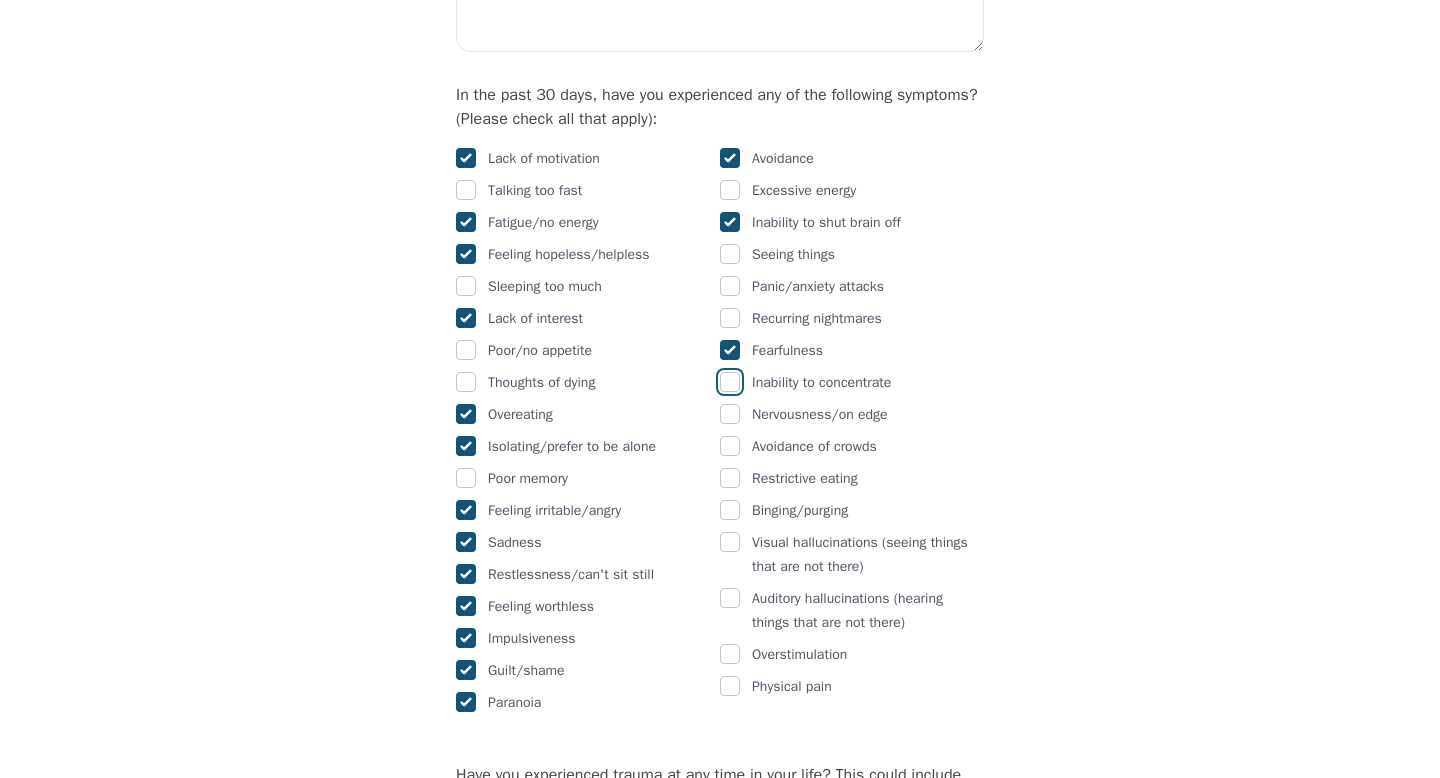 click at bounding box center (730, 382) 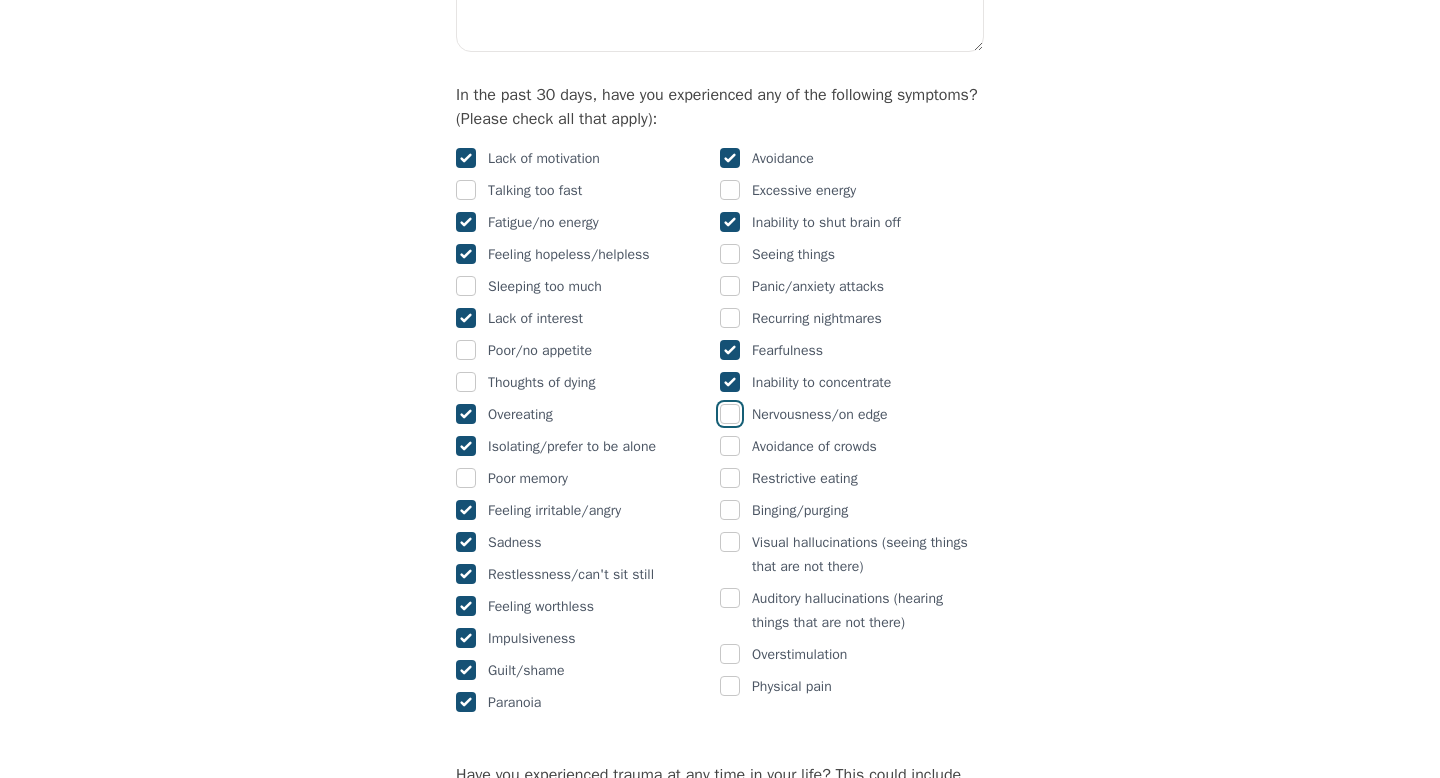 click at bounding box center [730, 414] 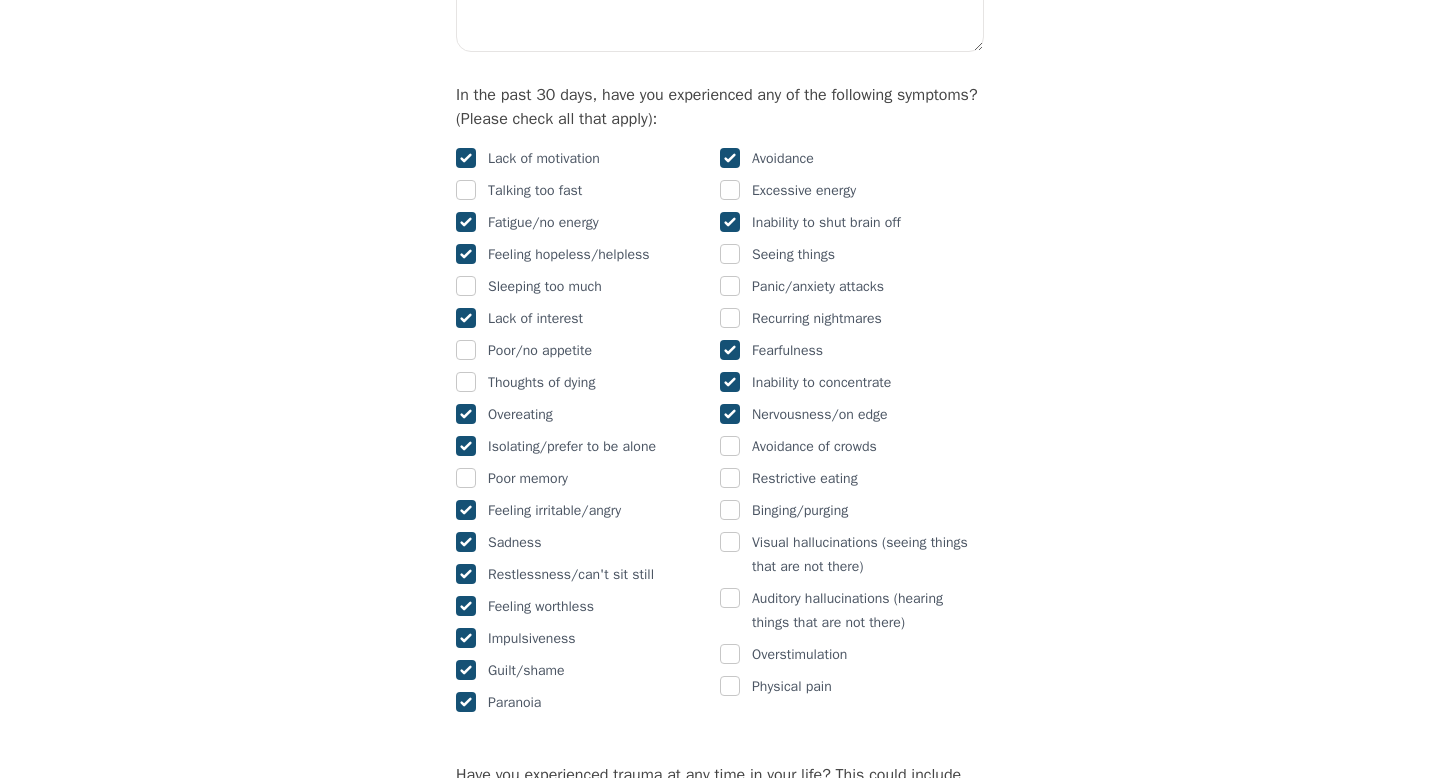 checkbox on "true" 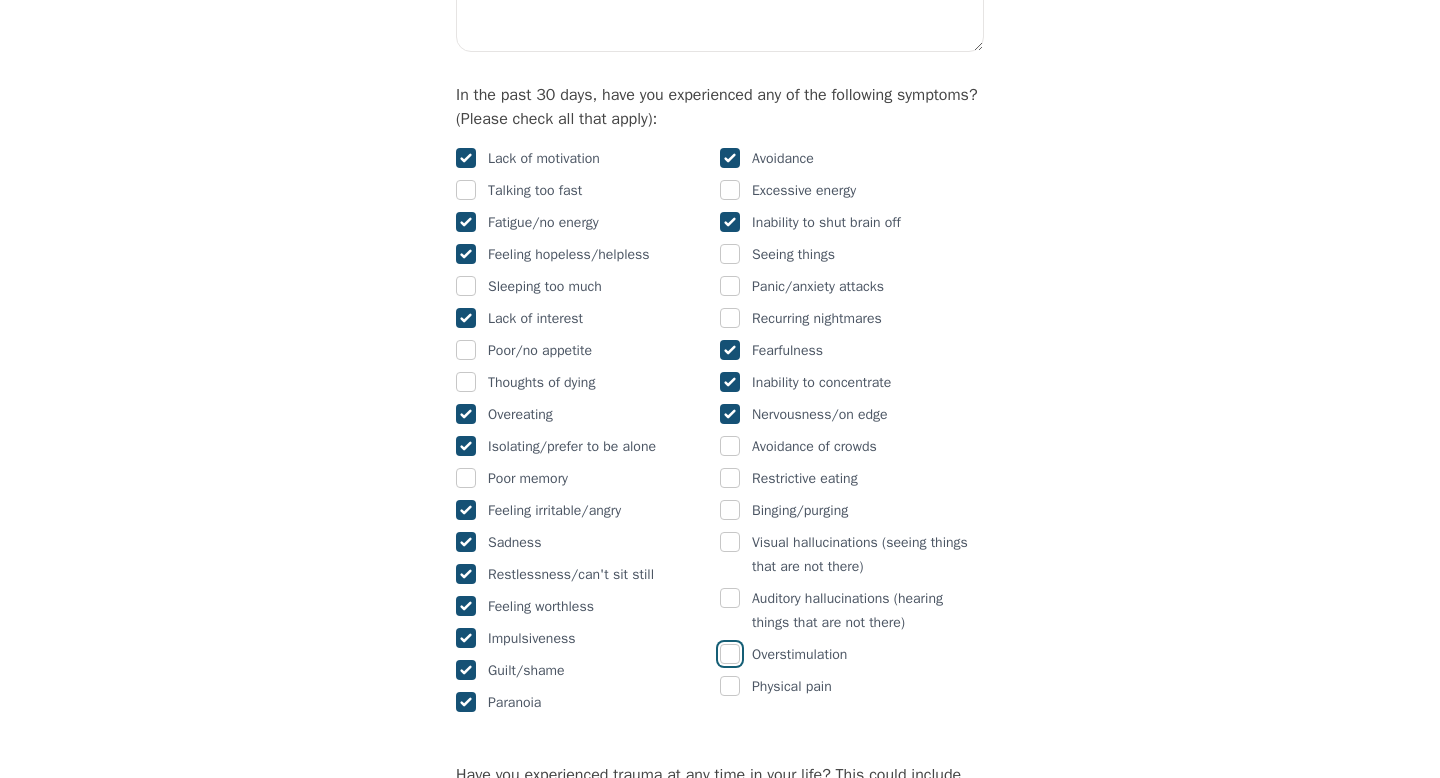 click at bounding box center (730, 654) 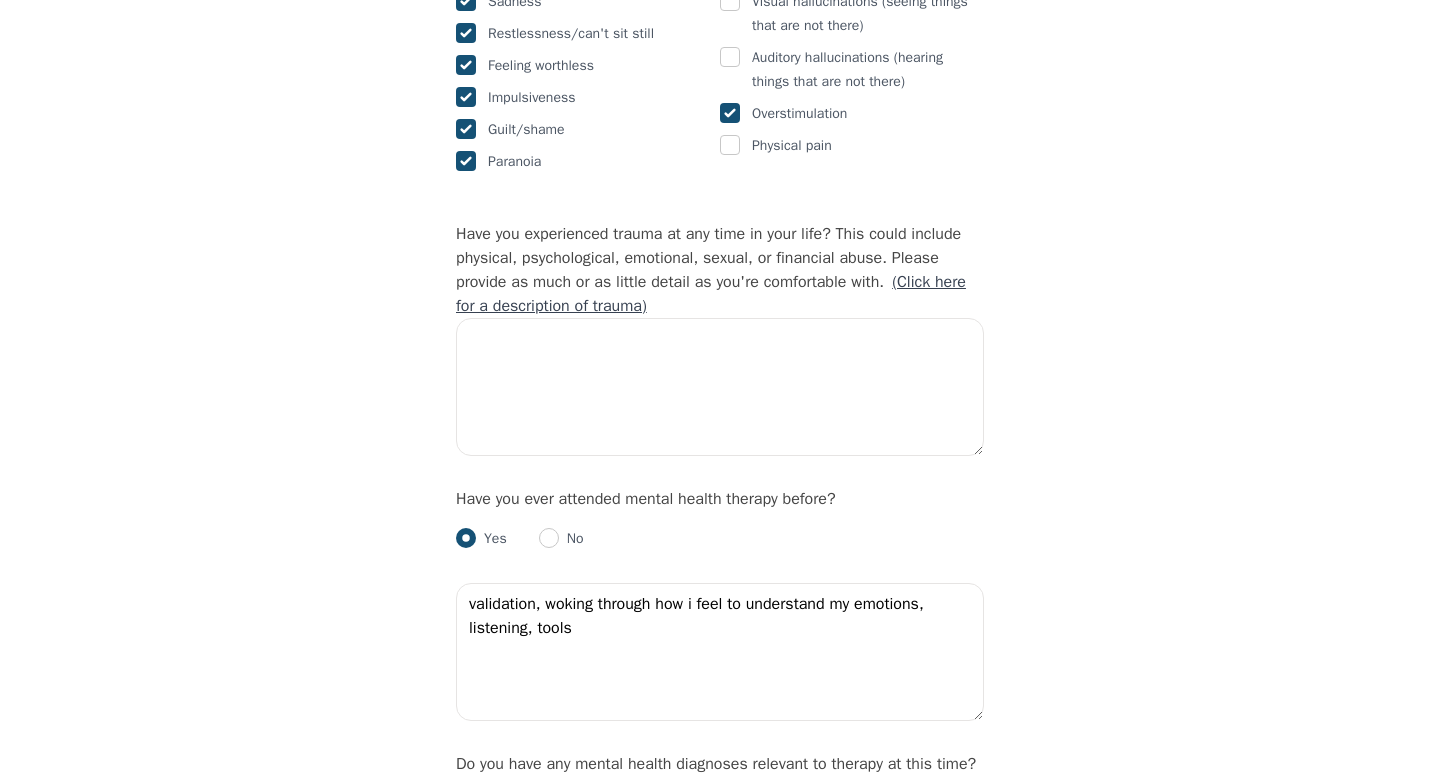 scroll, scrollTop: 1736, scrollLeft: 0, axis: vertical 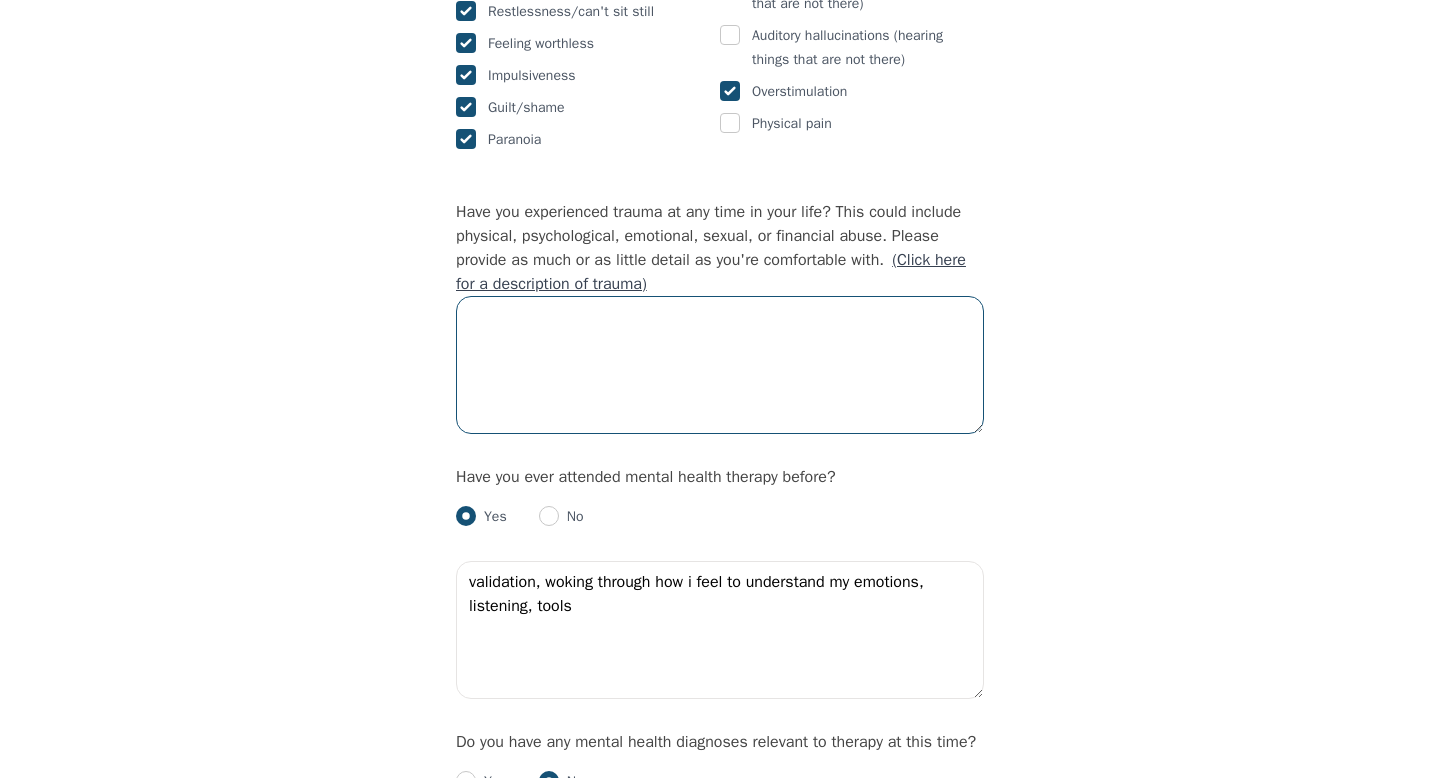 click at bounding box center (720, 365) 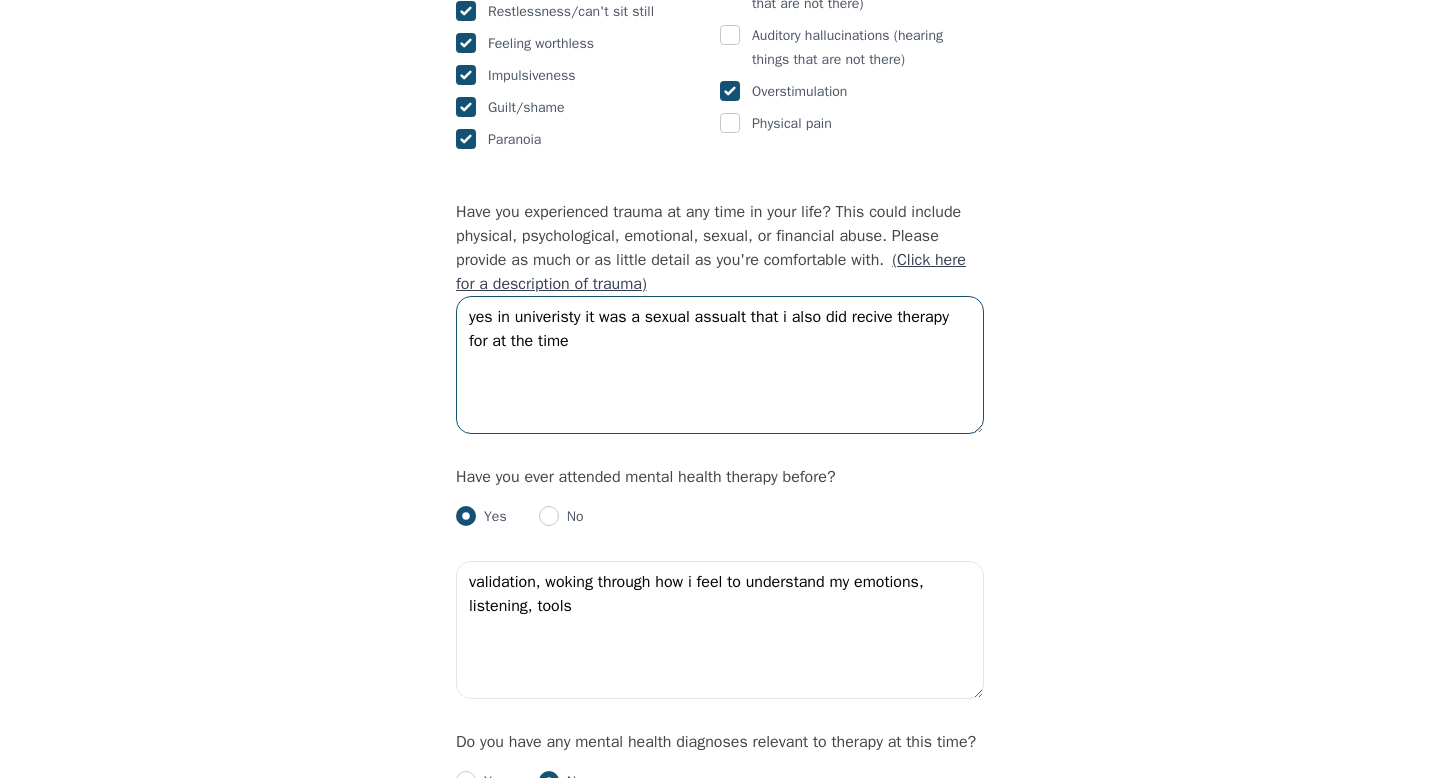 click on "yes in univeristy it was a sexual assualt that i also did recive therapy for at the time" at bounding box center (720, 365) 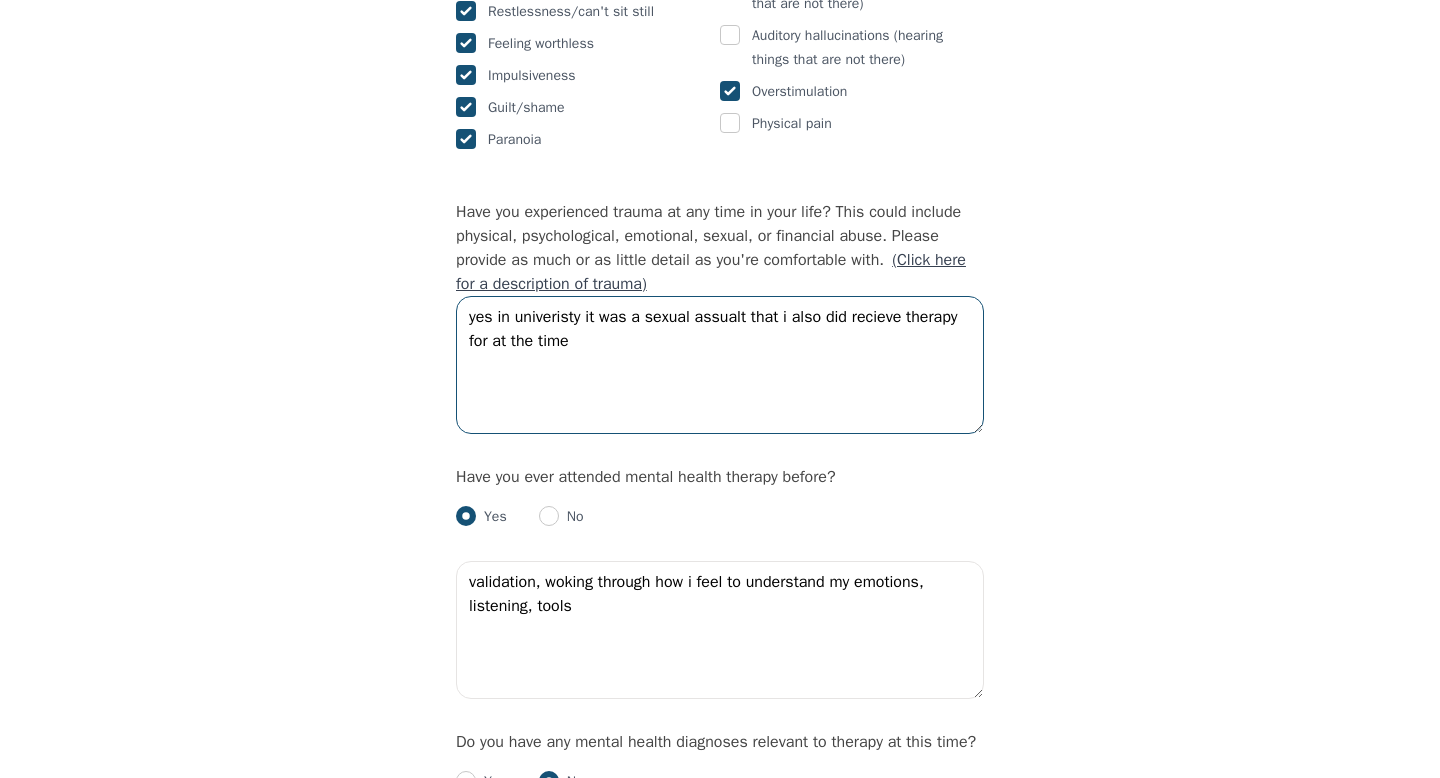 click on "yes in univeristy it was a sexual assualt that i also did recieve therapy for at the time" at bounding box center (720, 365) 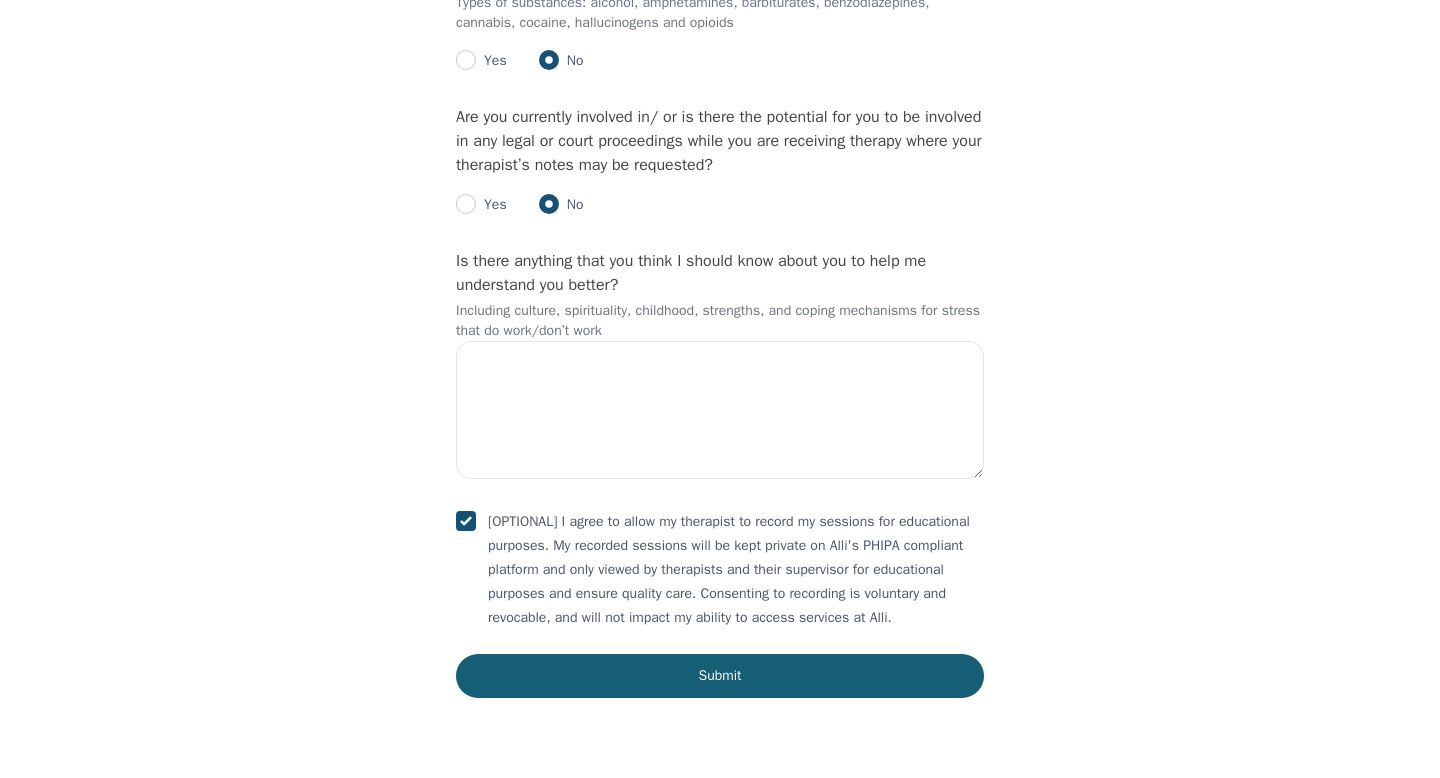 scroll, scrollTop: 3094, scrollLeft: 0, axis: vertical 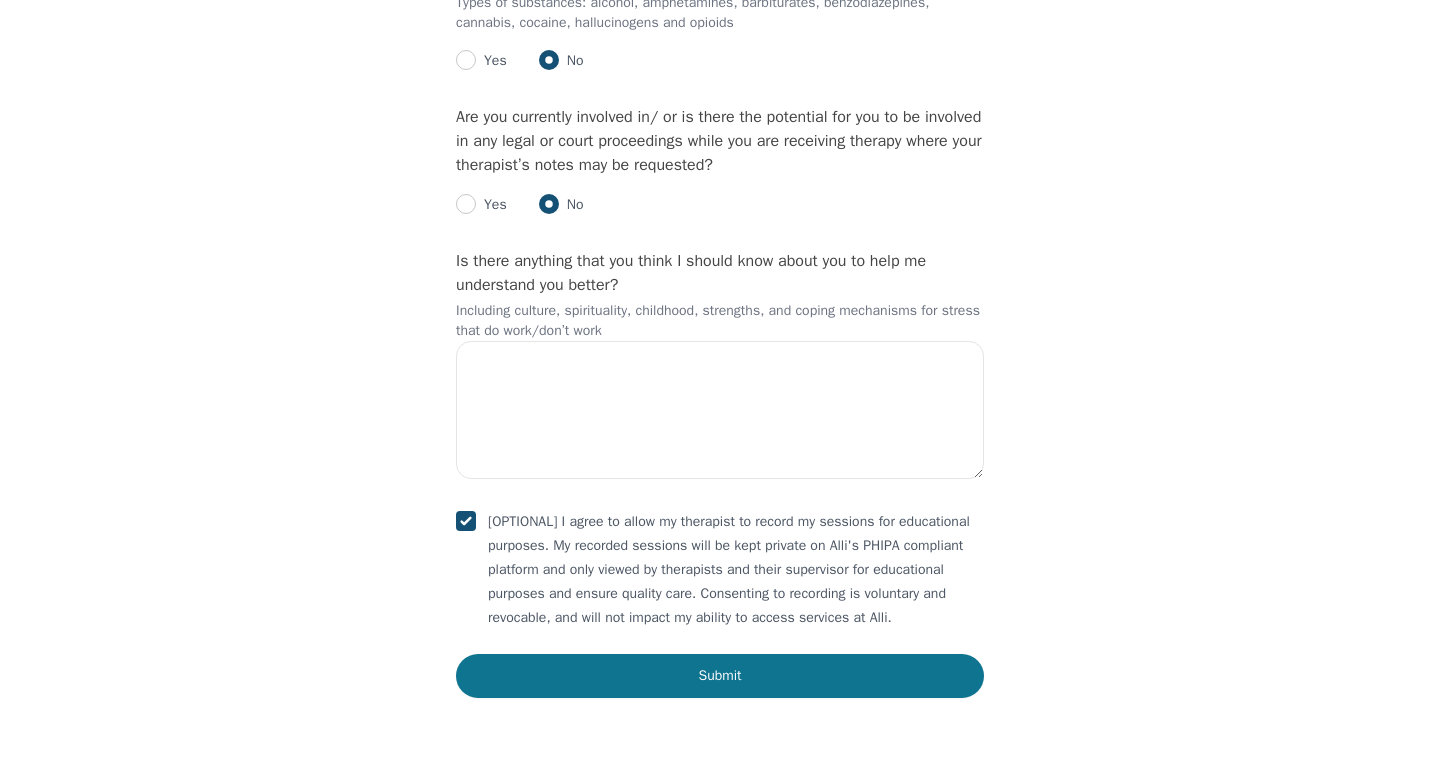 type on "yes in univeristy it was a sexual assualt that i also did recieve therapy for at the time" 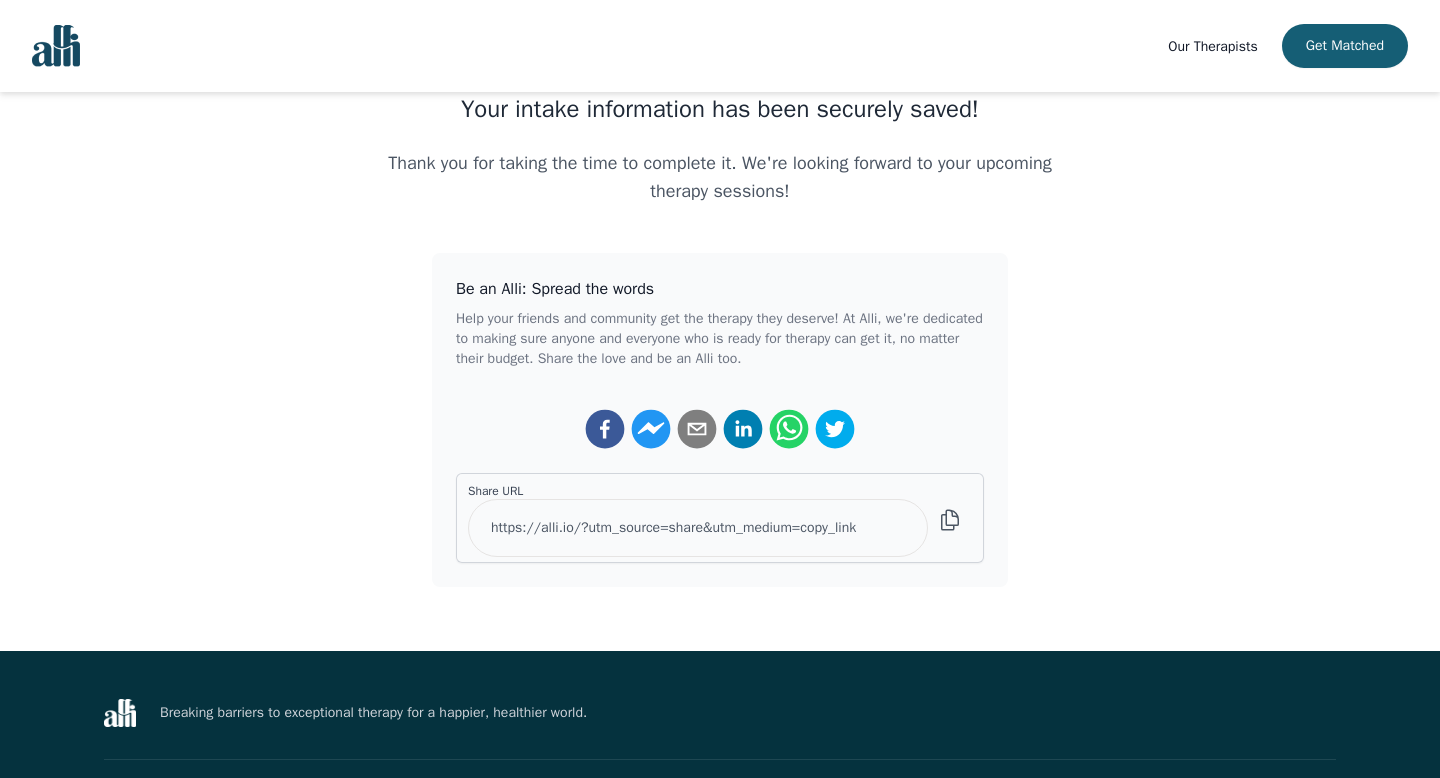 scroll, scrollTop: 287, scrollLeft: 0, axis: vertical 